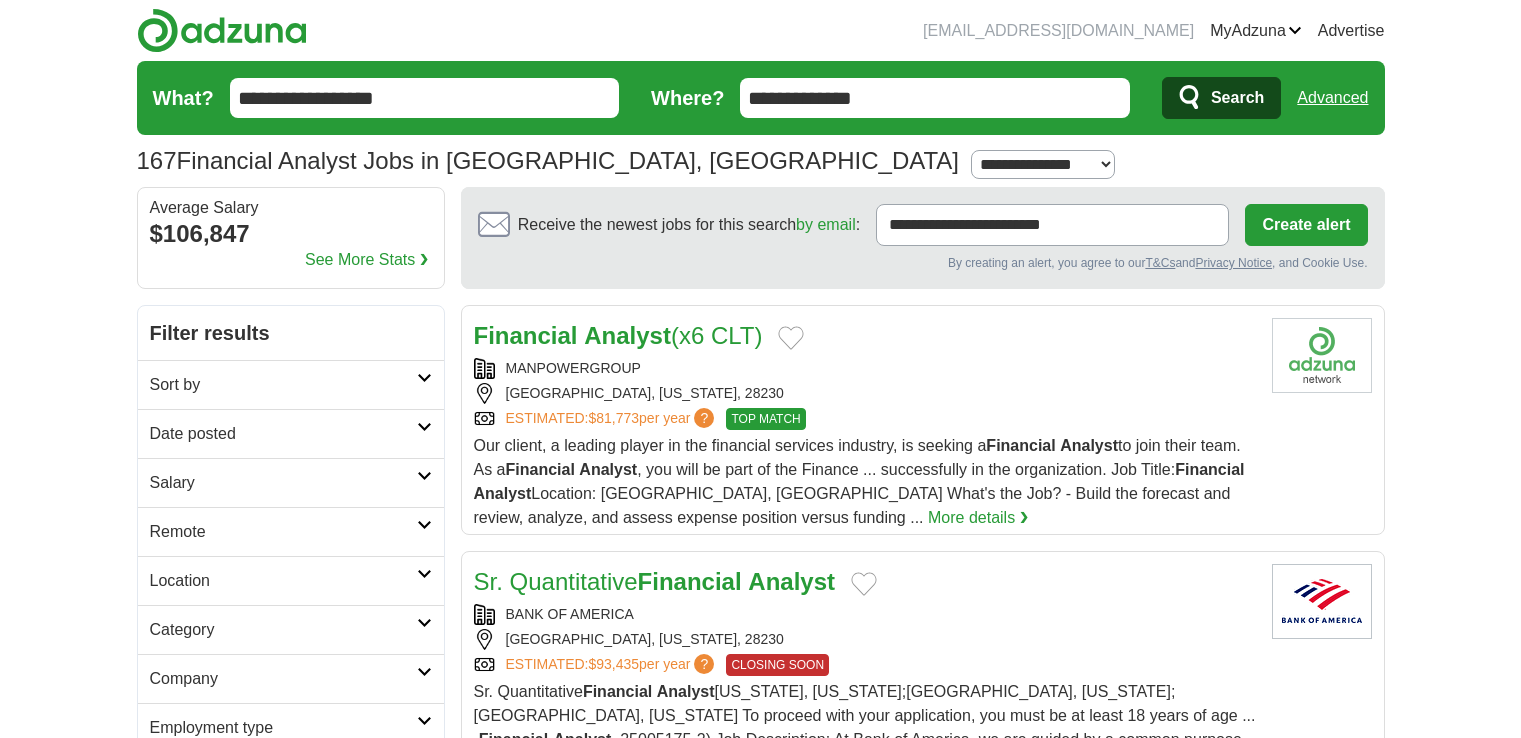 scroll, scrollTop: 0, scrollLeft: 0, axis: both 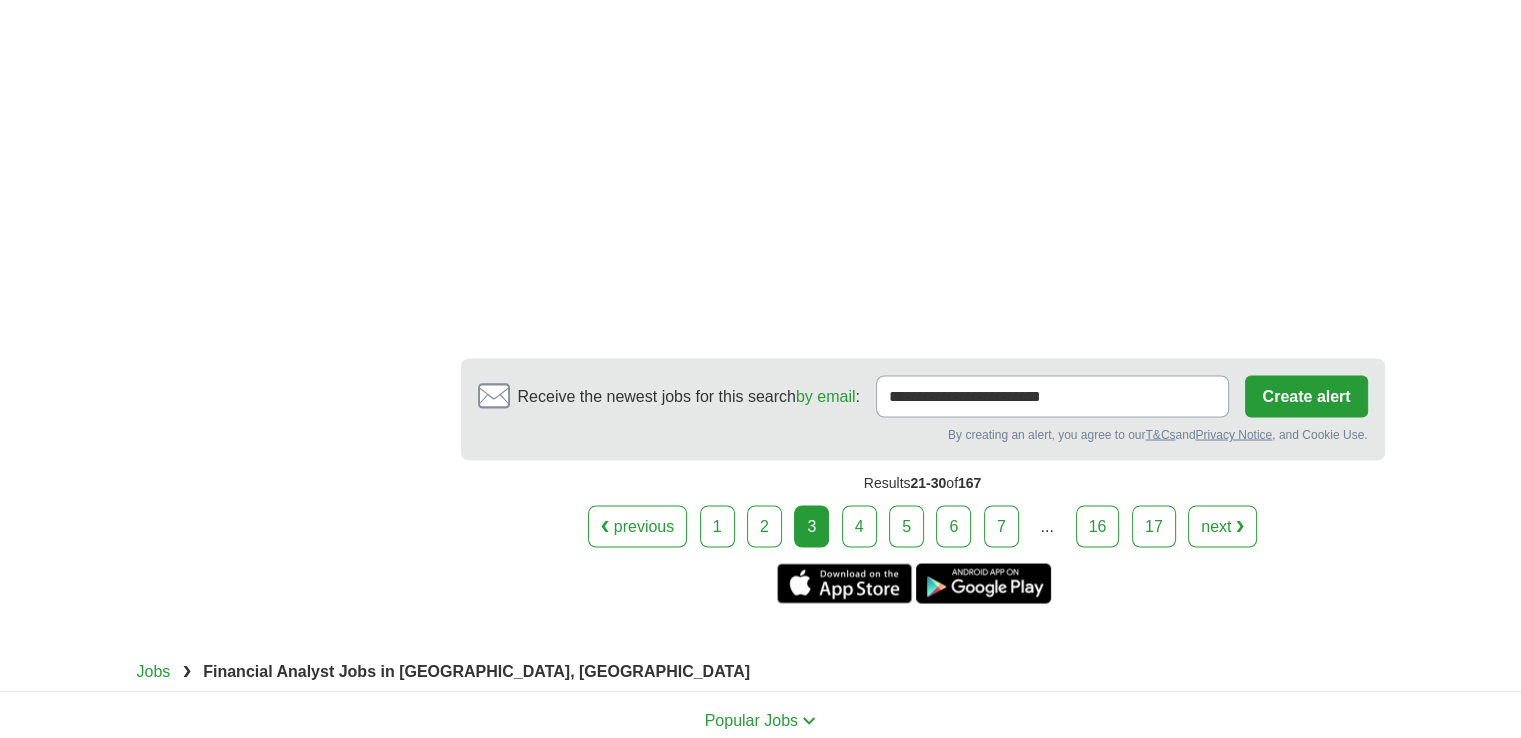 click on "4" at bounding box center [859, 526] 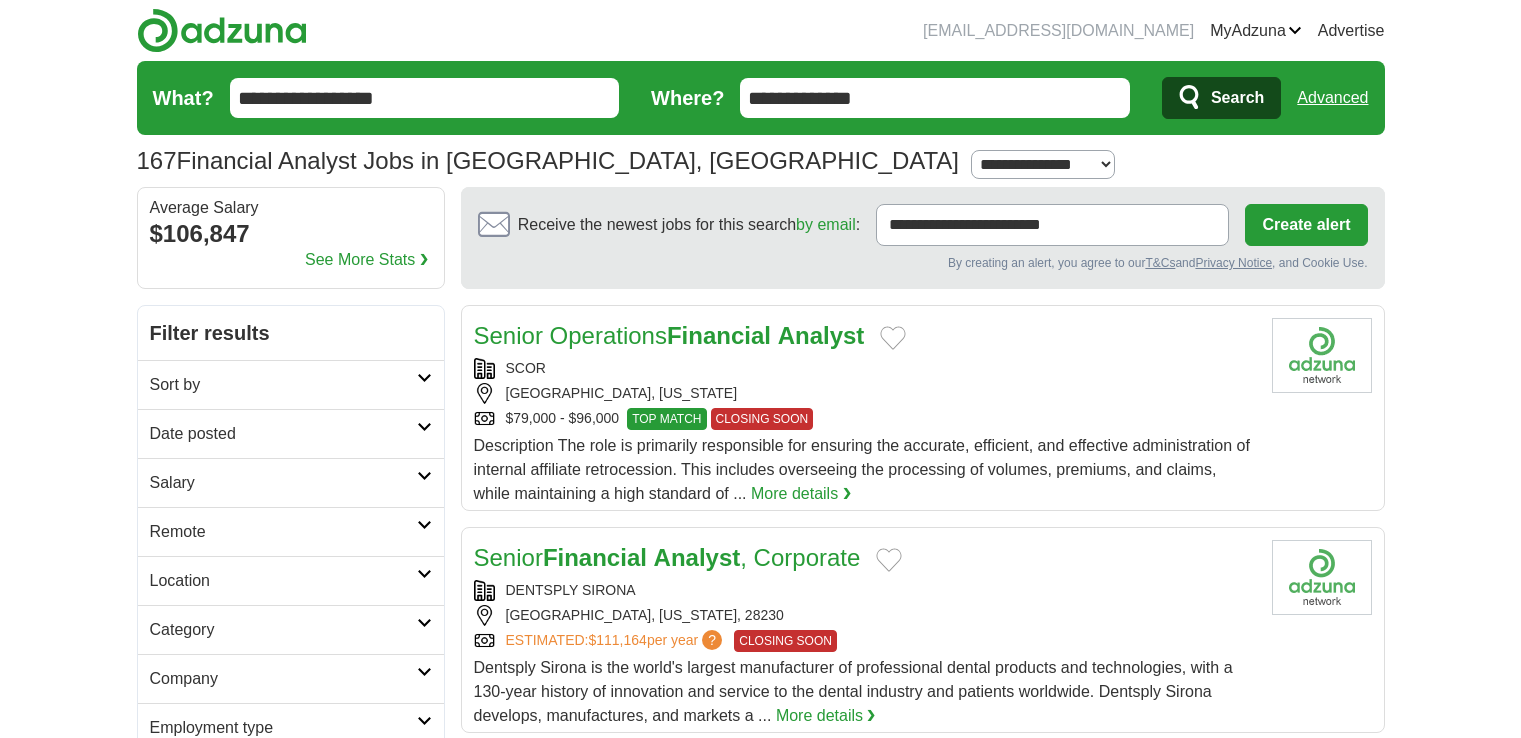 scroll, scrollTop: 0, scrollLeft: 0, axis: both 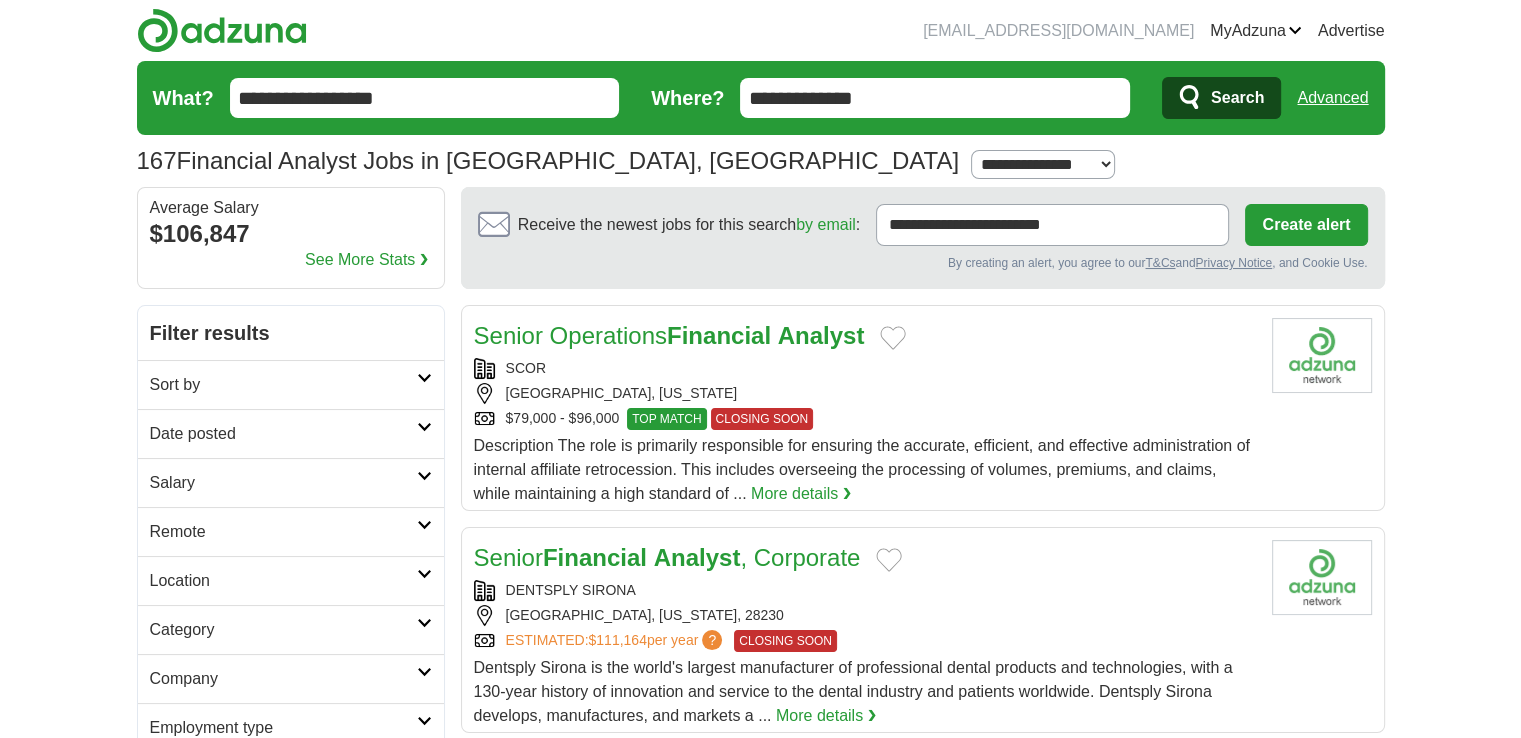 click on "Financial" at bounding box center [719, 335] 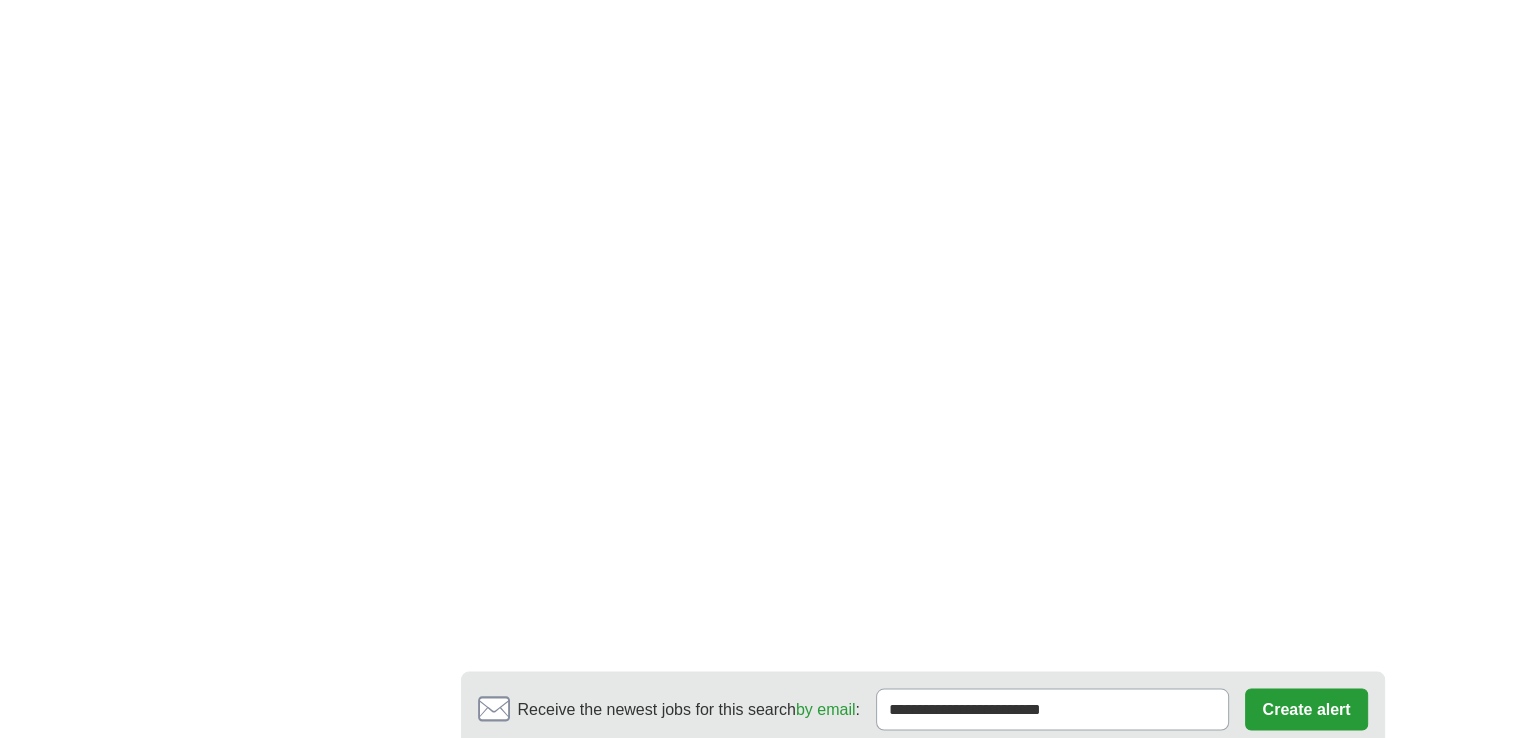 scroll, scrollTop: 3649, scrollLeft: 0, axis: vertical 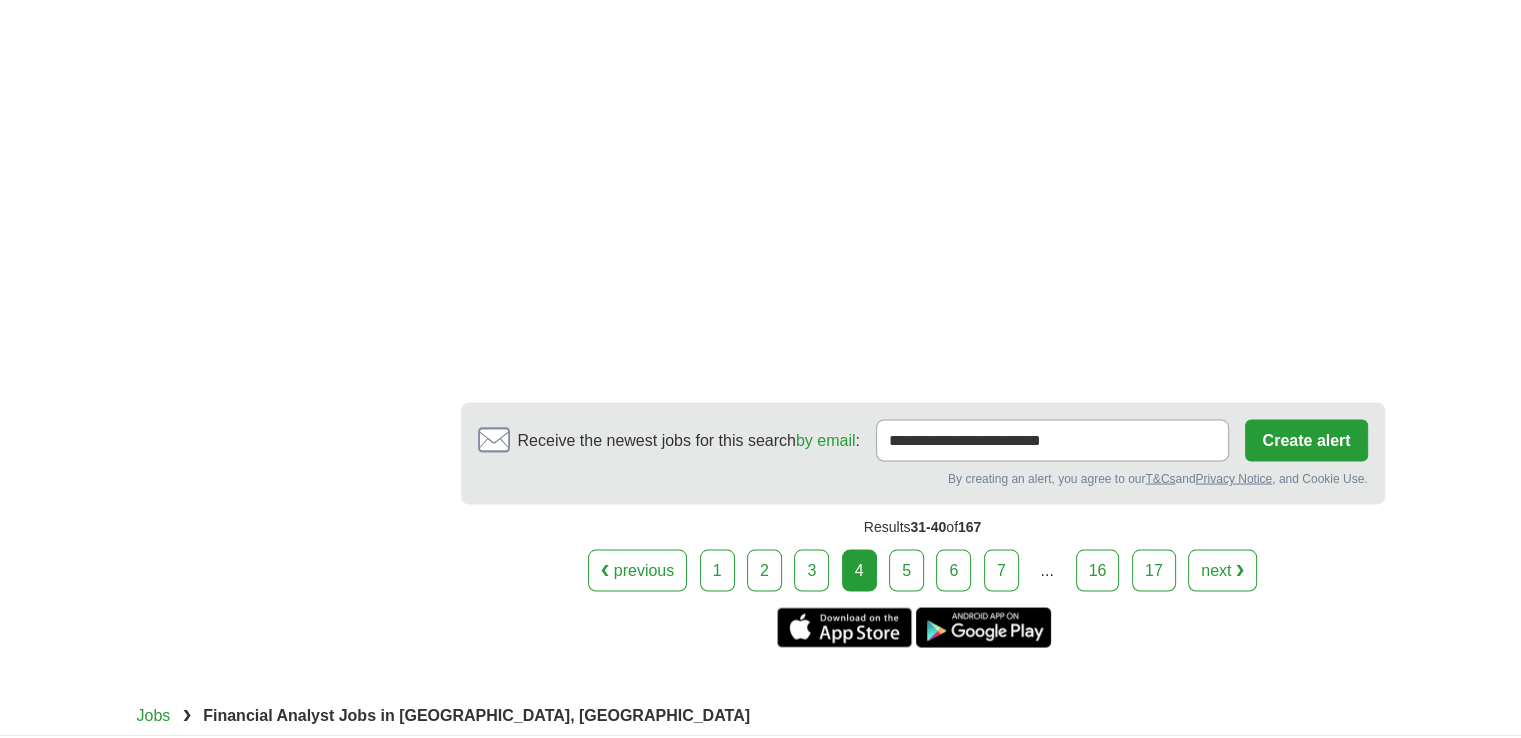 click on "5" at bounding box center [906, 570] 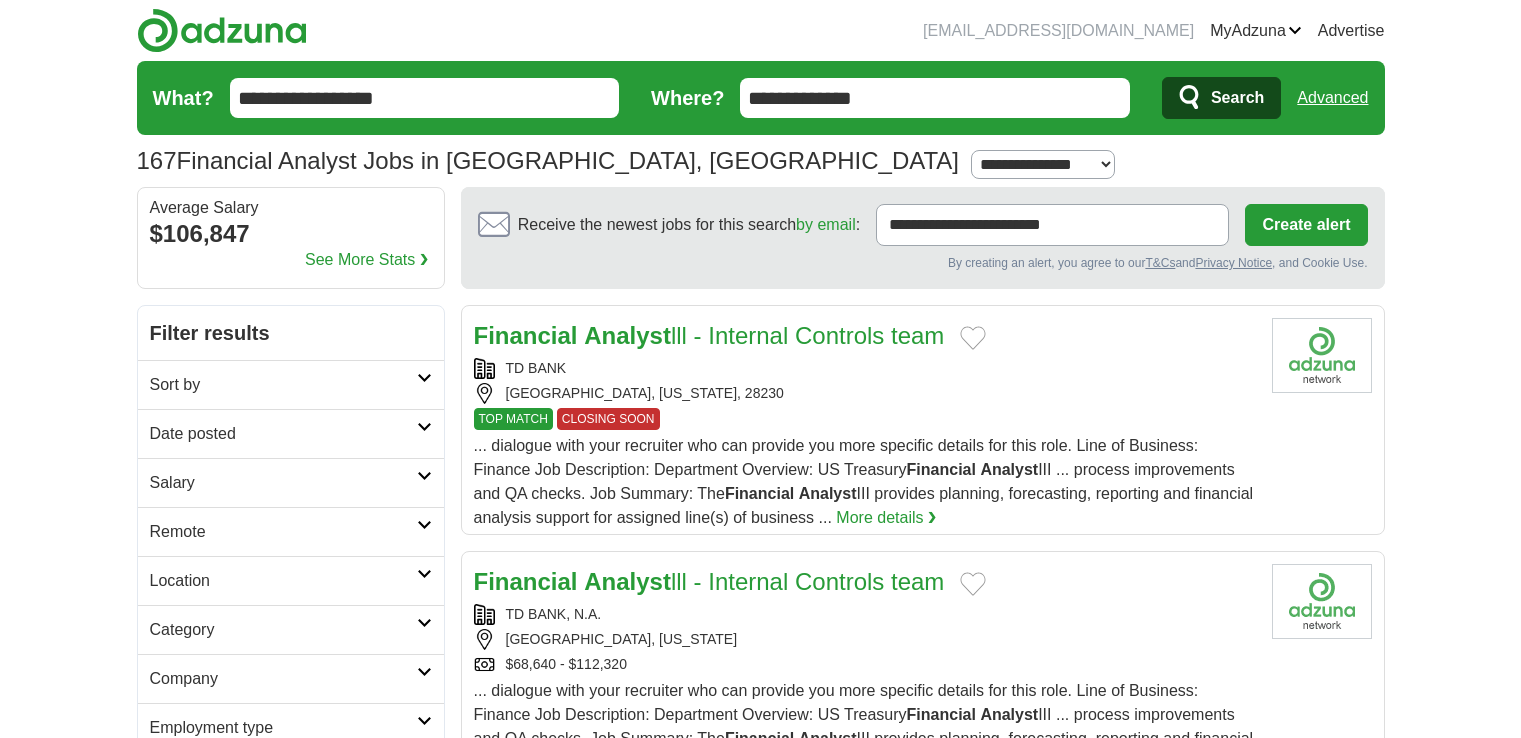 scroll, scrollTop: 0, scrollLeft: 0, axis: both 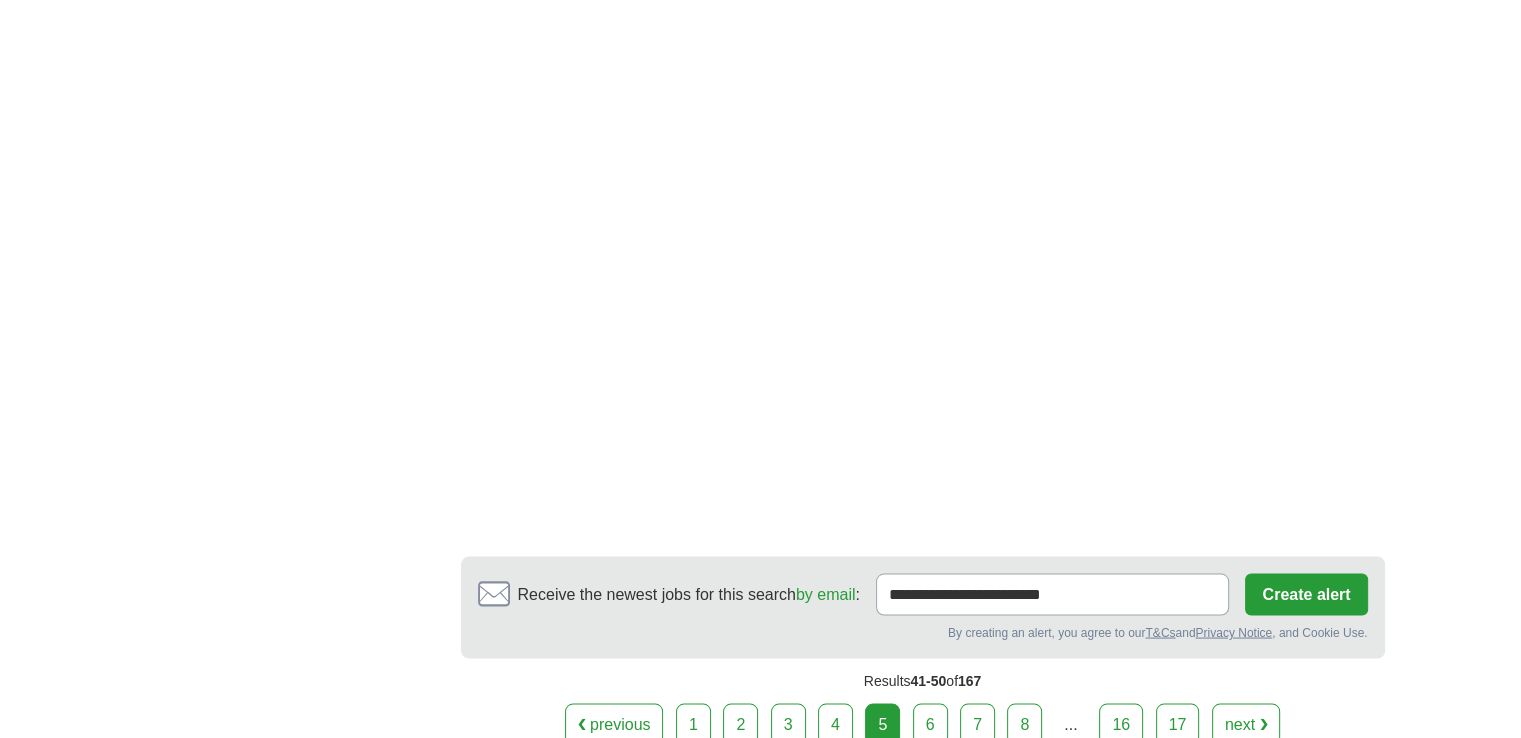 click on "6" at bounding box center [930, 724] 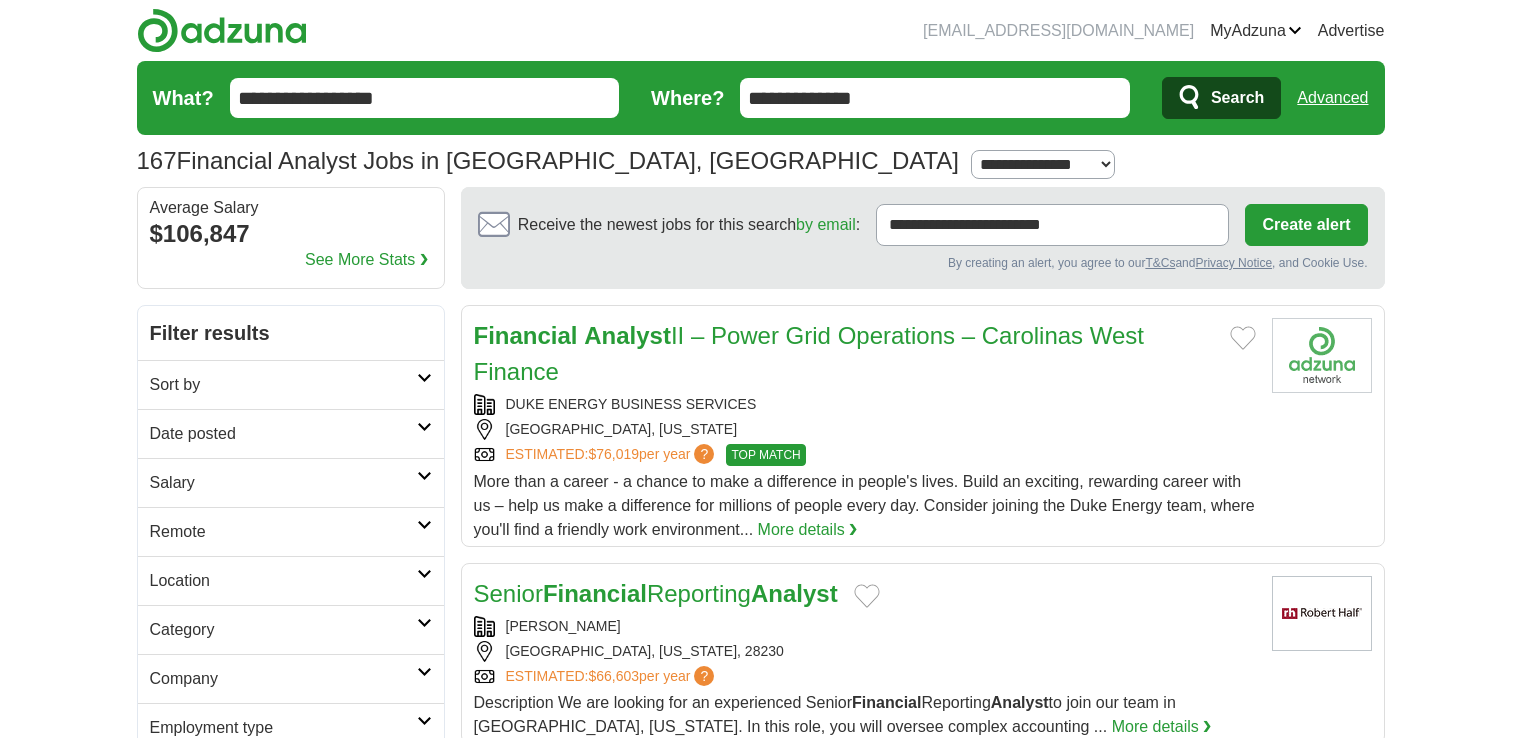 scroll, scrollTop: 0, scrollLeft: 0, axis: both 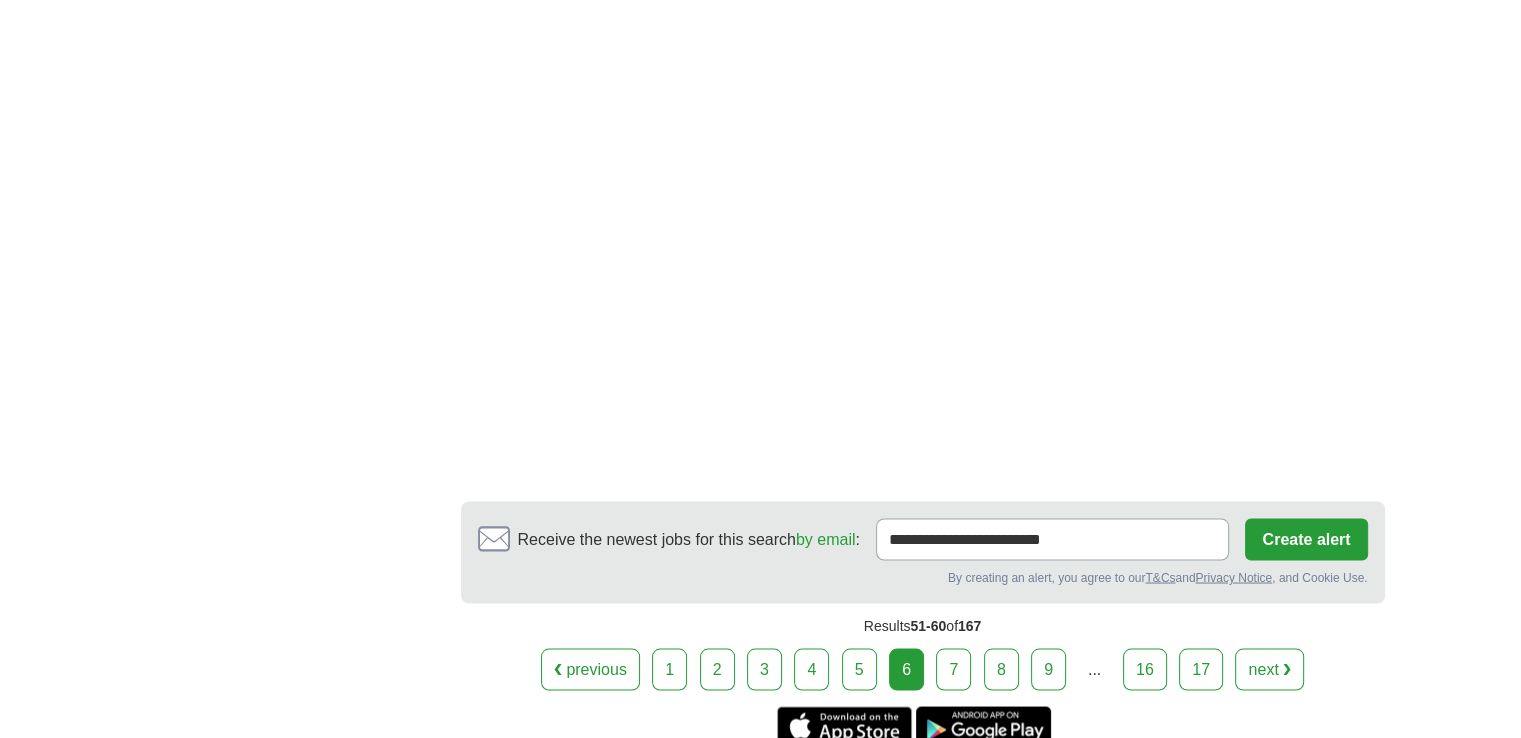 click on "7" at bounding box center [953, 669] 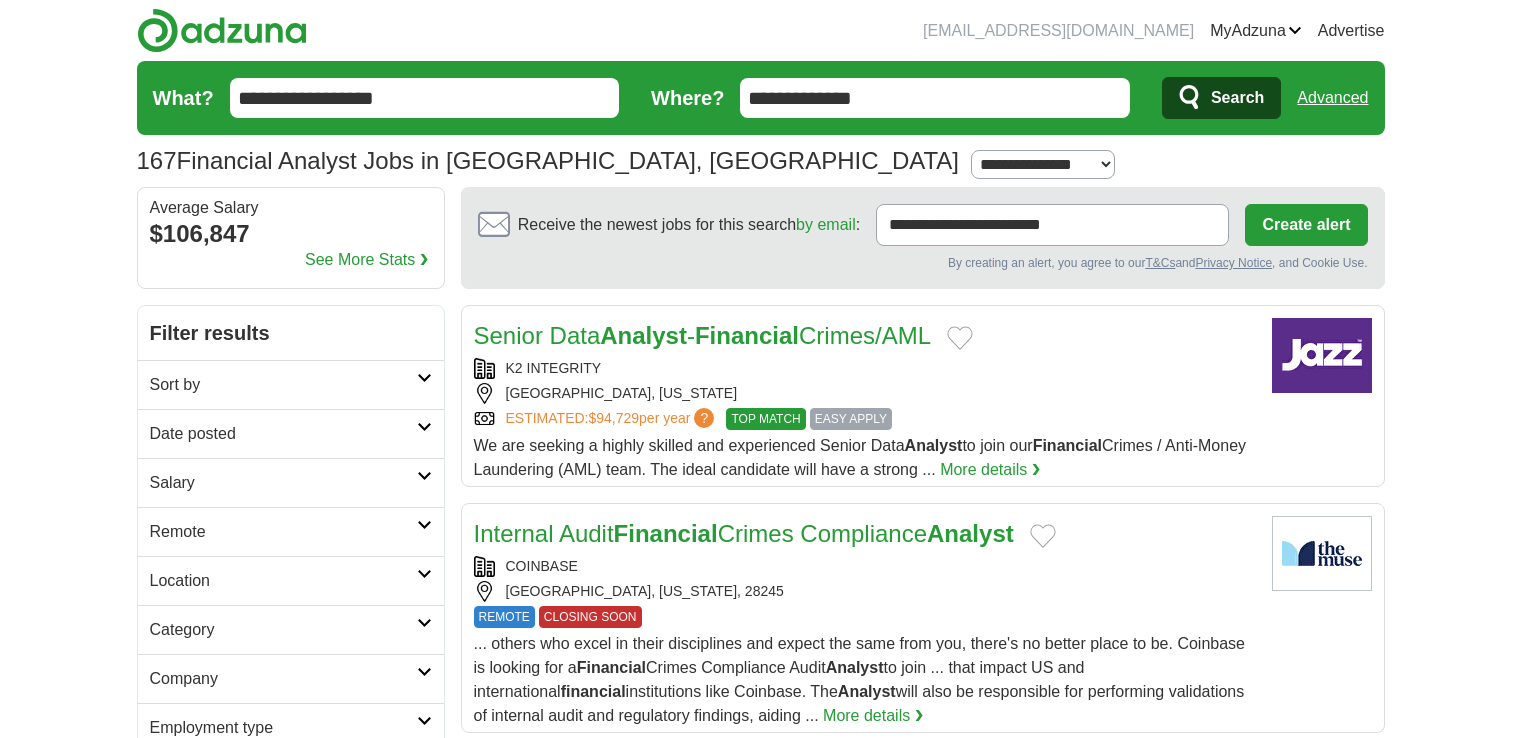 scroll, scrollTop: 0, scrollLeft: 0, axis: both 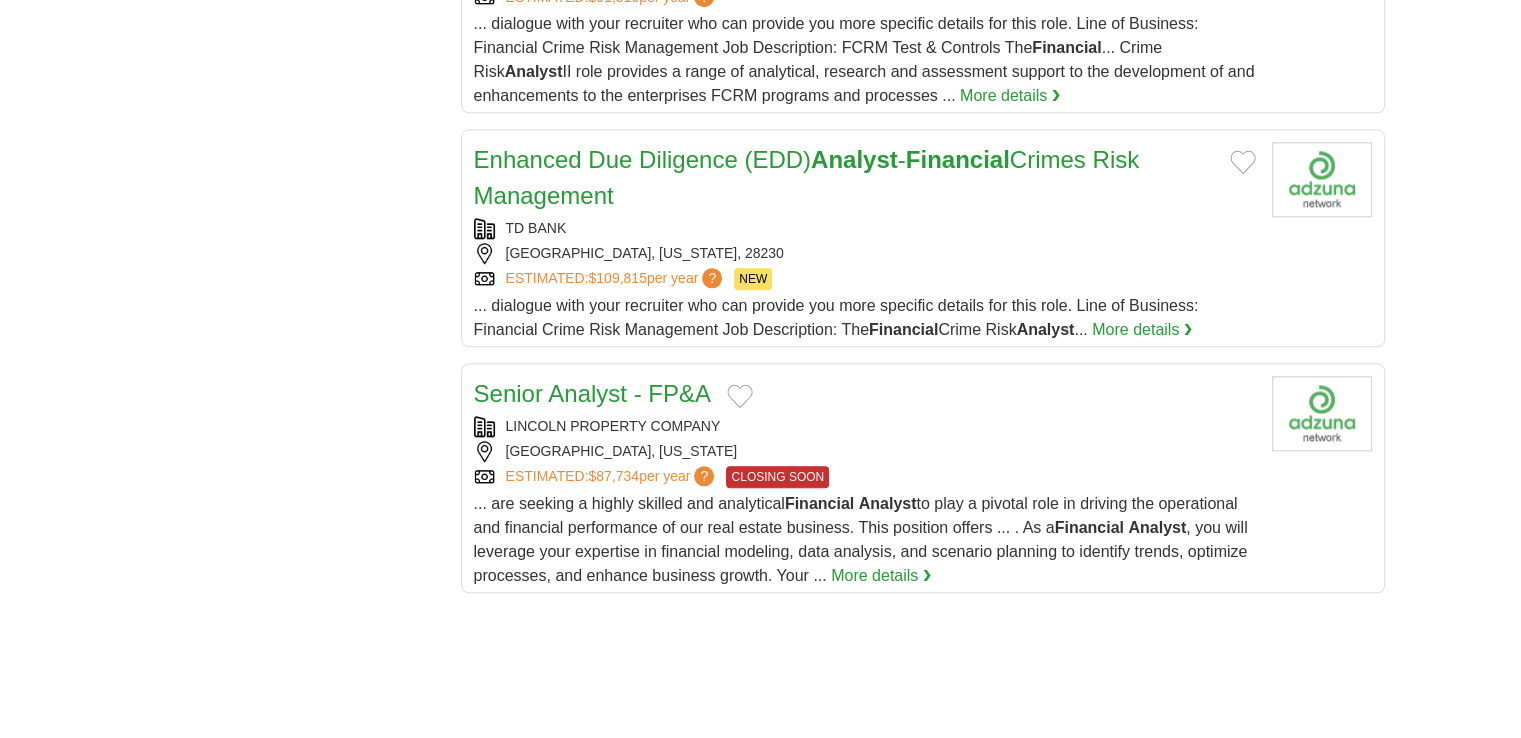 click on "Senior Analyst - FP&A" at bounding box center [592, 393] 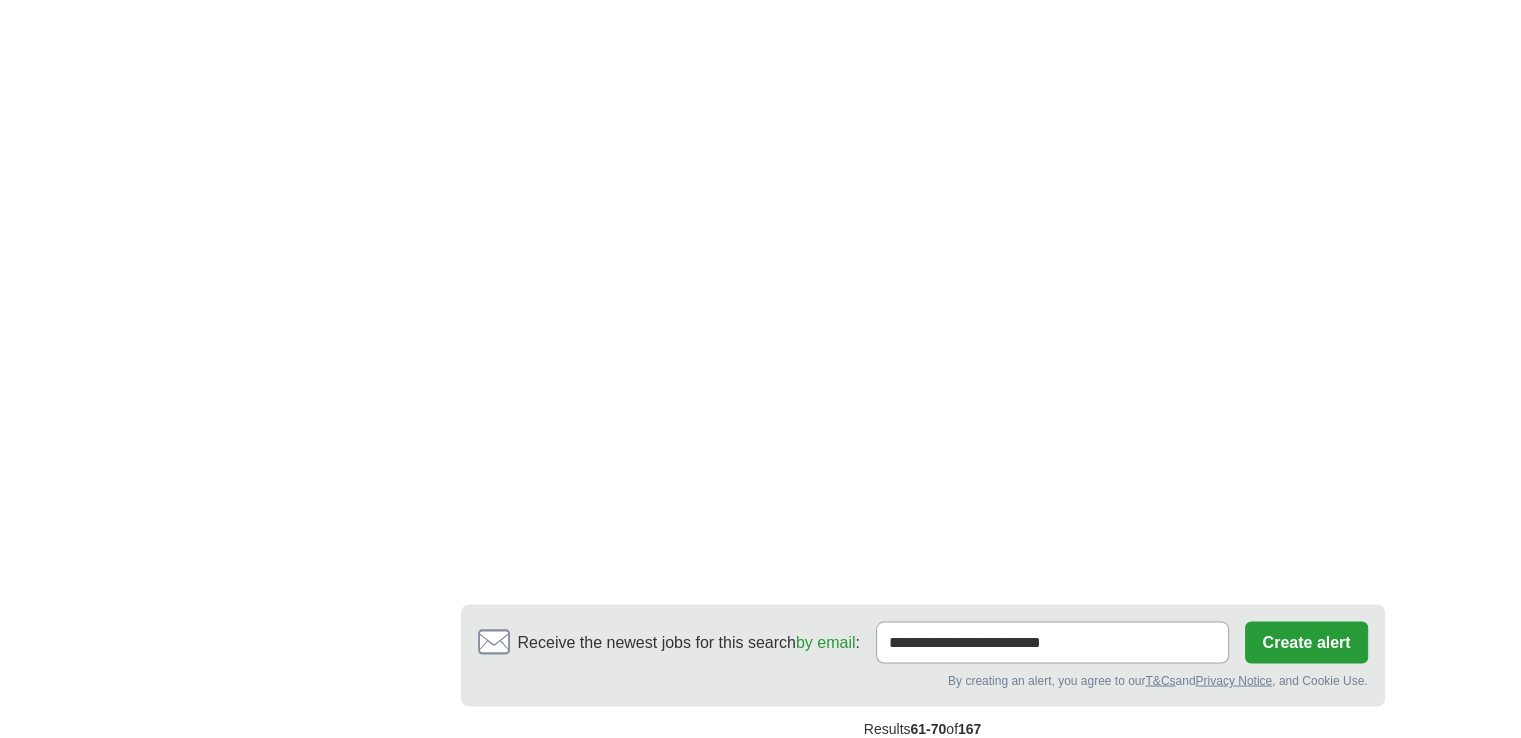 scroll, scrollTop: 3532, scrollLeft: 0, axis: vertical 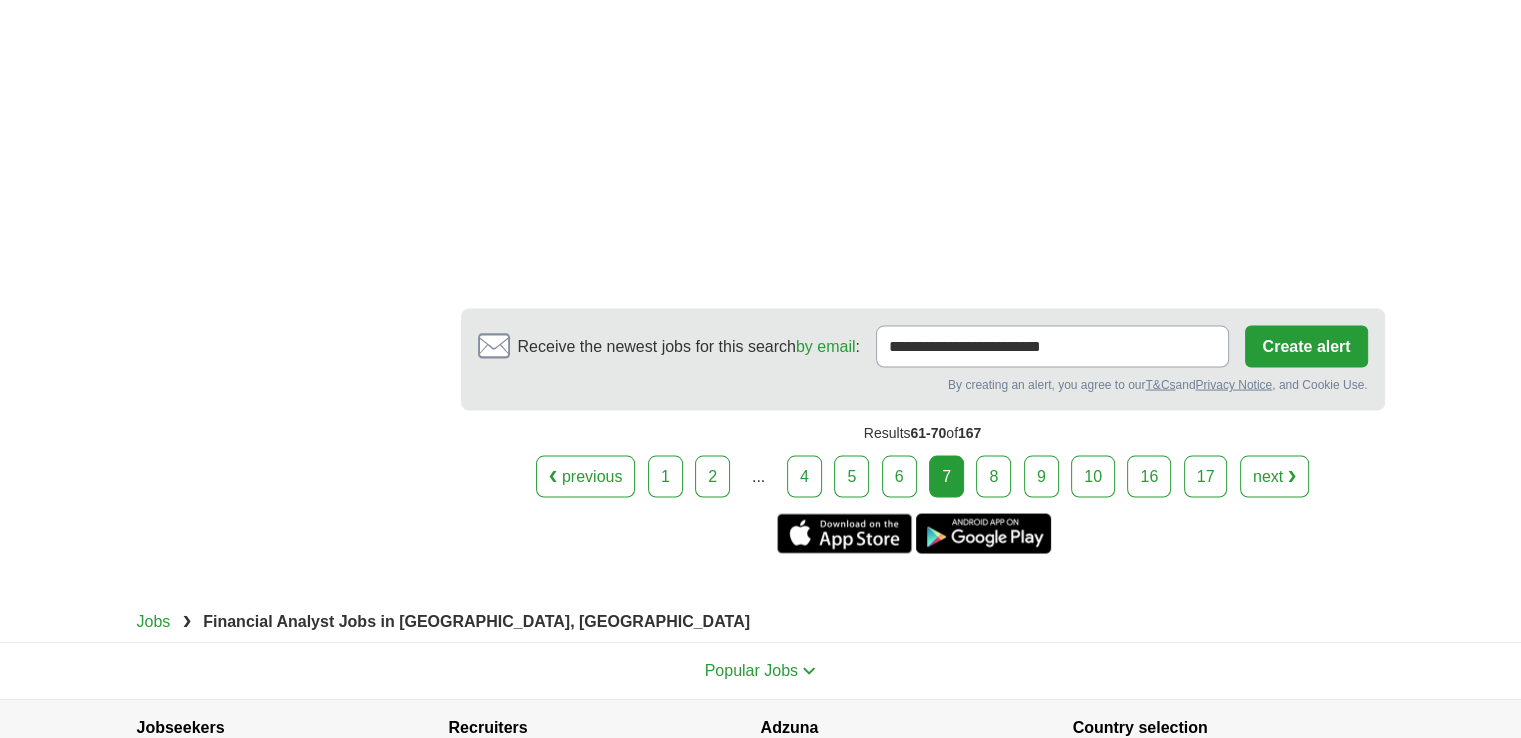 click on "8" at bounding box center (993, 477) 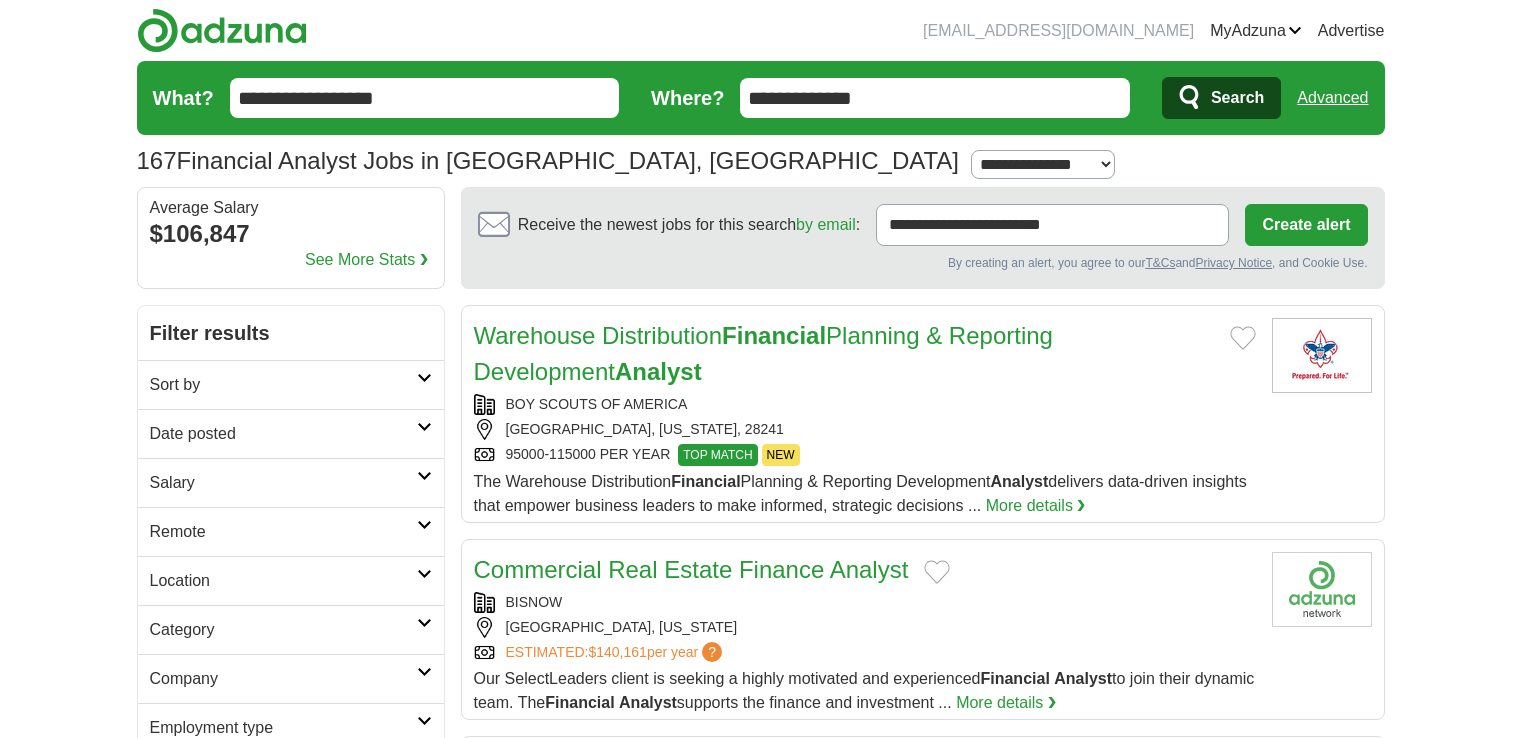 scroll, scrollTop: 0, scrollLeft: 0, axis: both 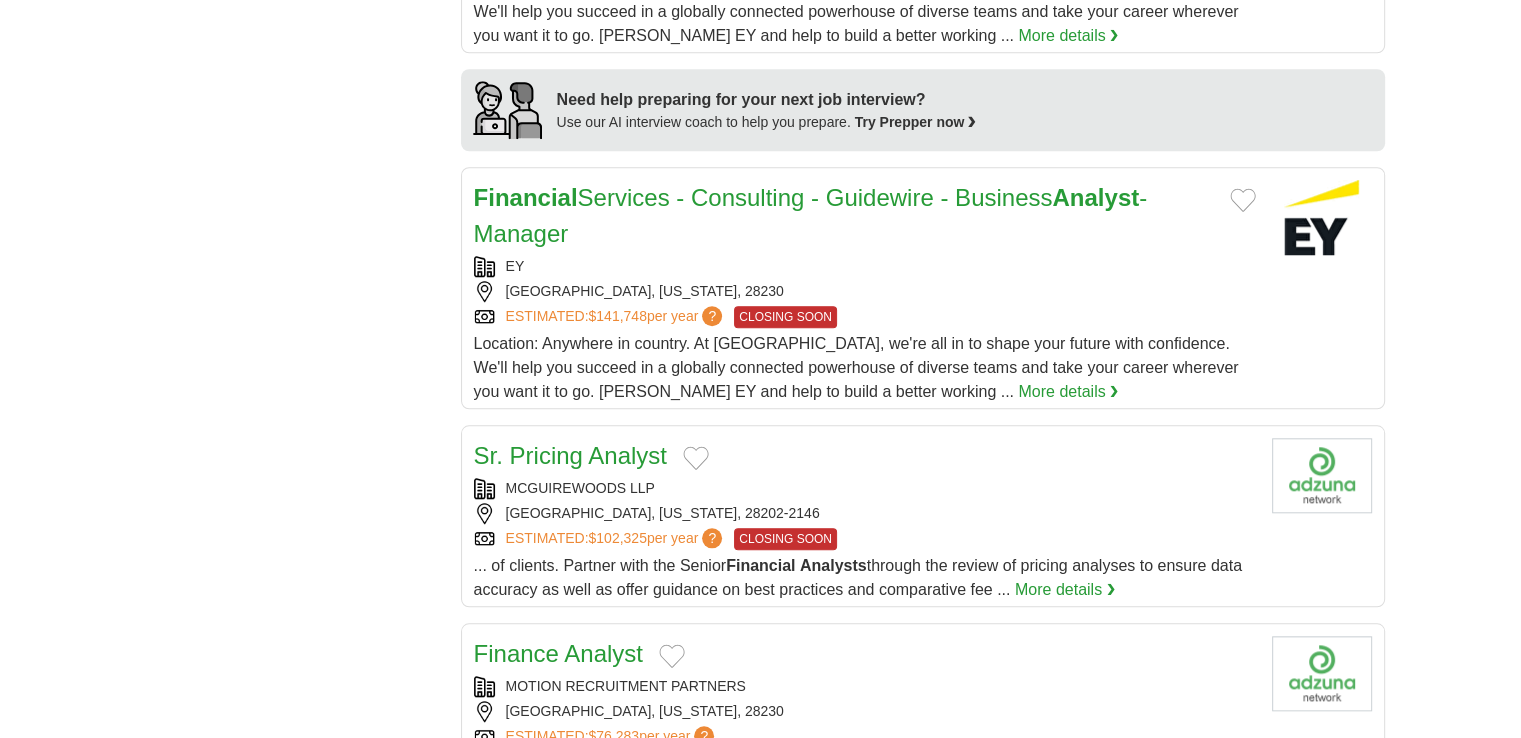 click on "CHARLOTTE, NORTH CAROLINA, 28202-2146" at bounding box center (865, 513) 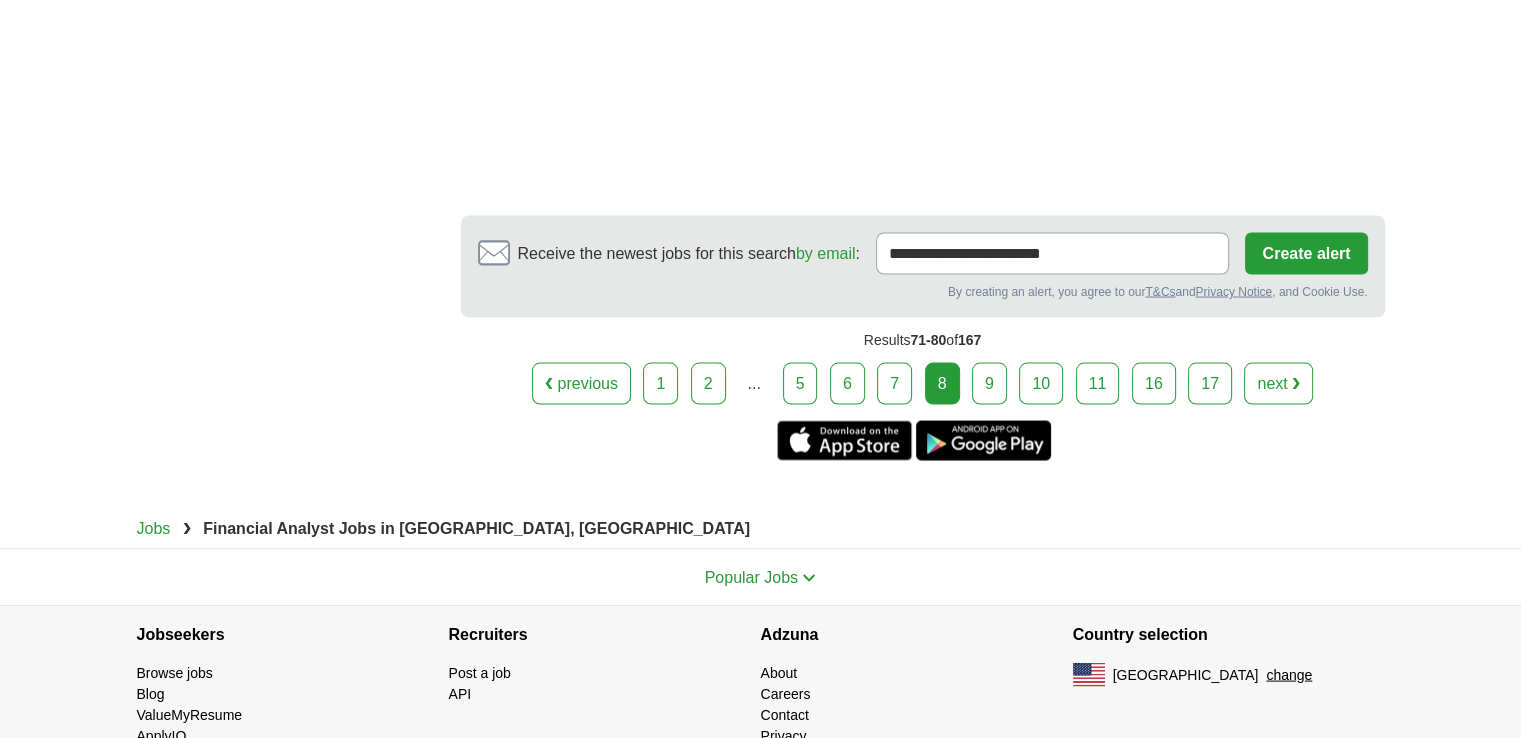 scroll, scrollTop: 3798, scrollLeft: 0, axis: vertical 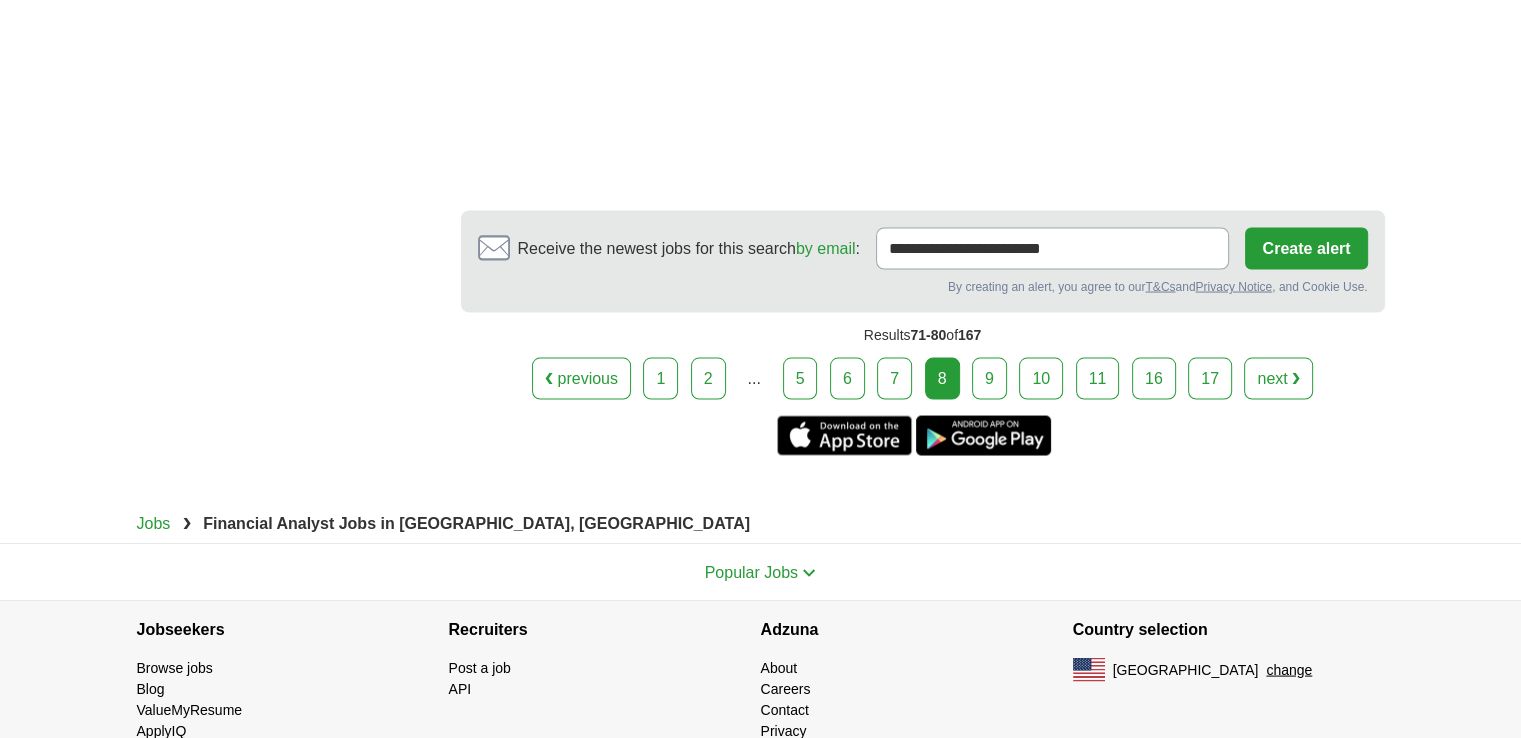 click on "9" at bounding box center (989, 378) 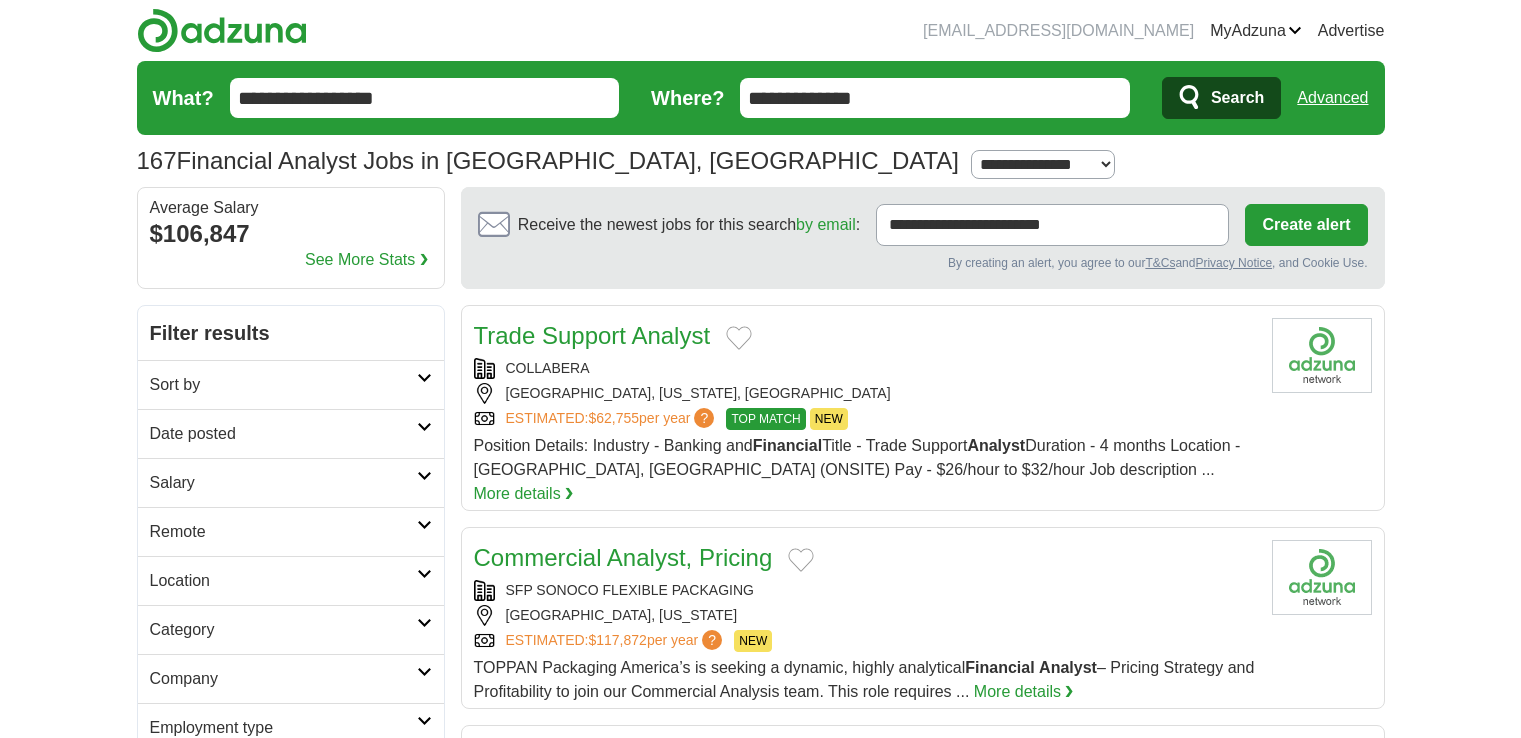 scroll, scrollTop: 0, scrollLeft: 0, axis: both 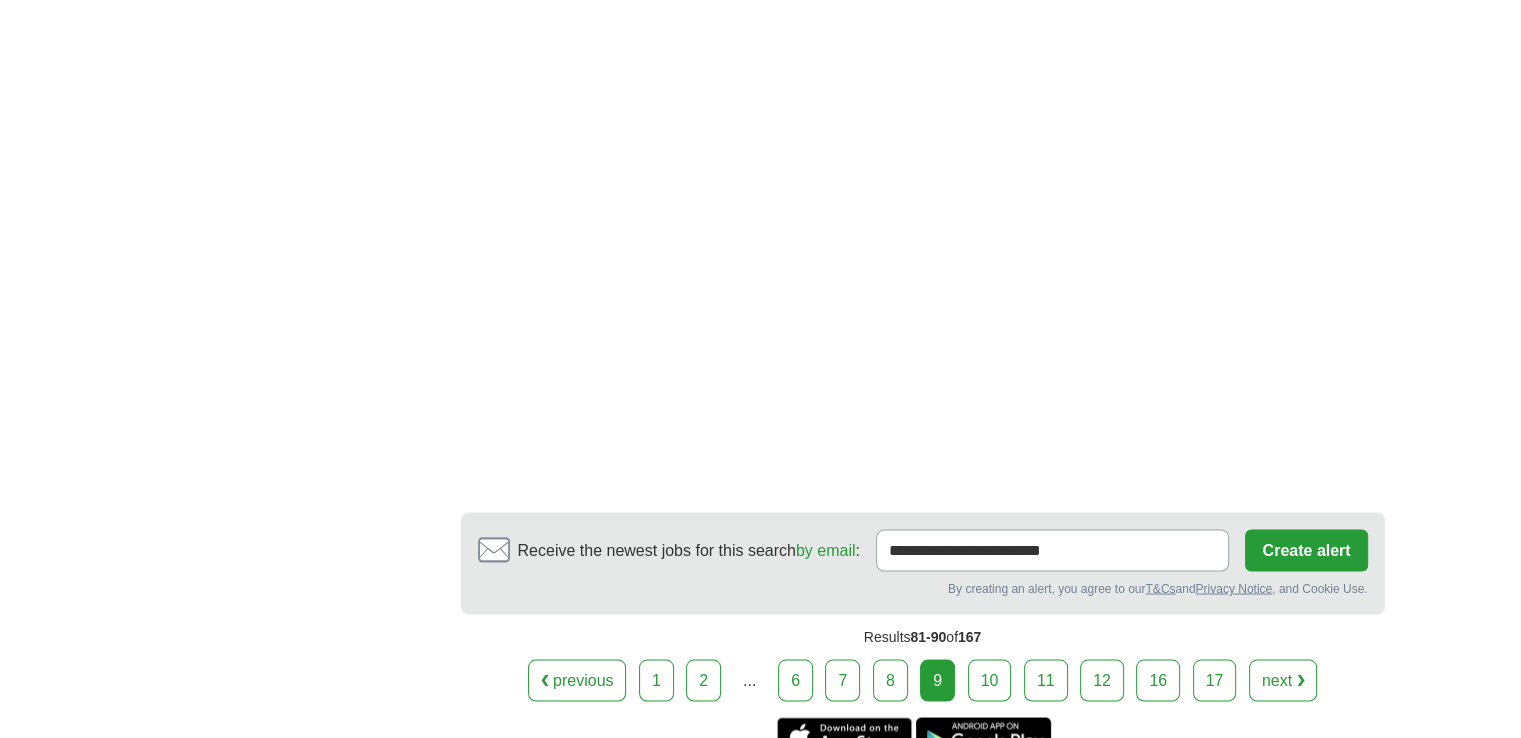 click on "10" at bounding box center (990, 680) 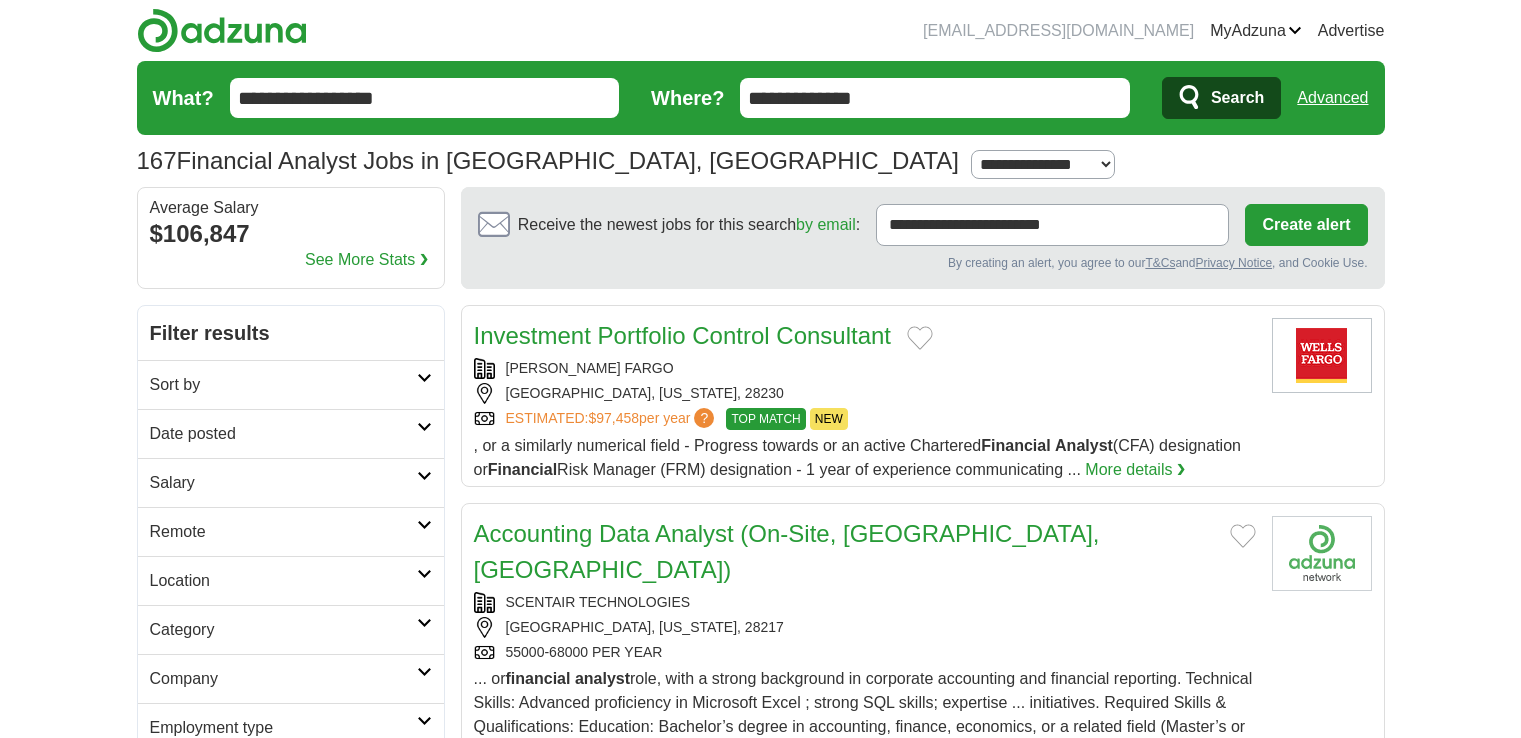 scroll, scrollTop: 0, scrollLeft: 0, axis: both 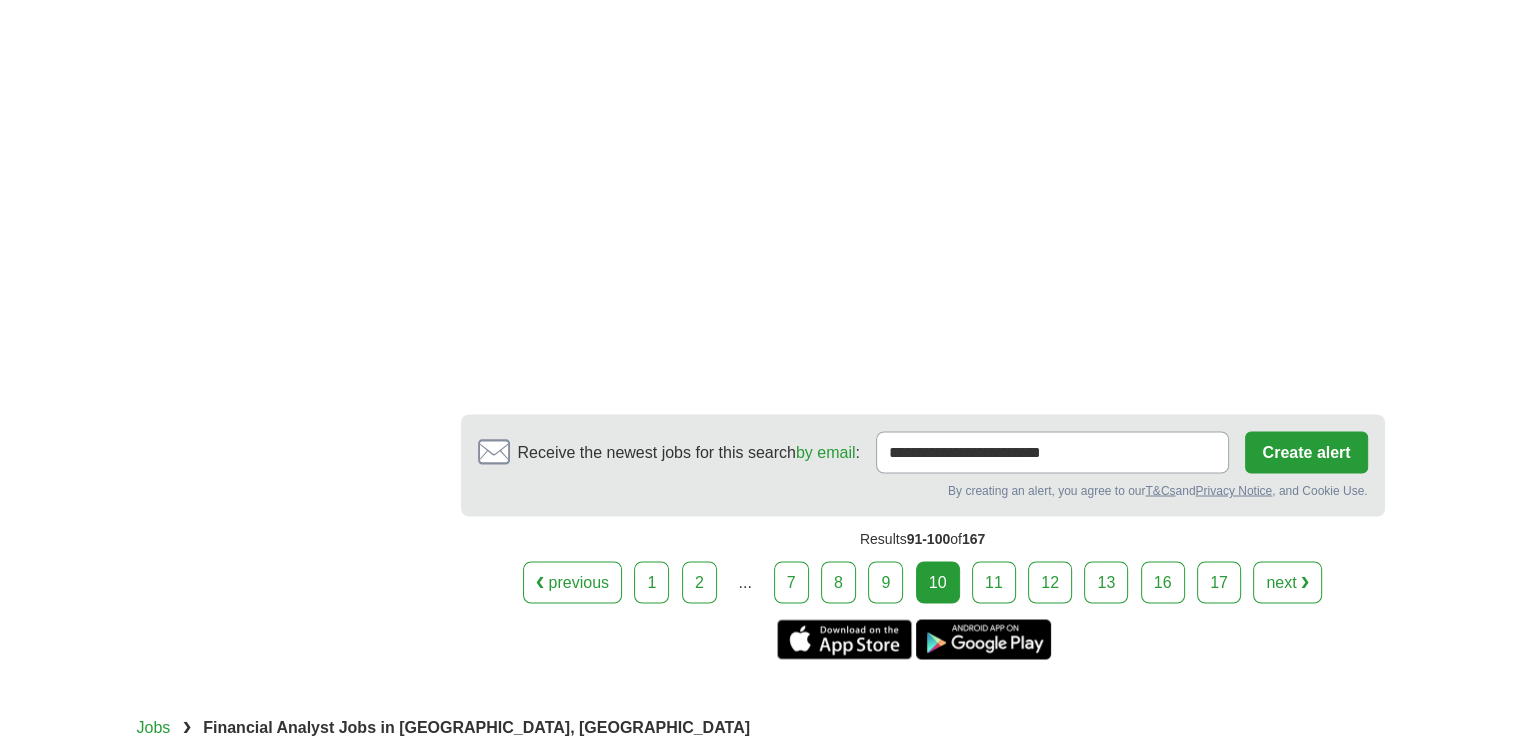 click on "11" at bounding box center [994, 582] 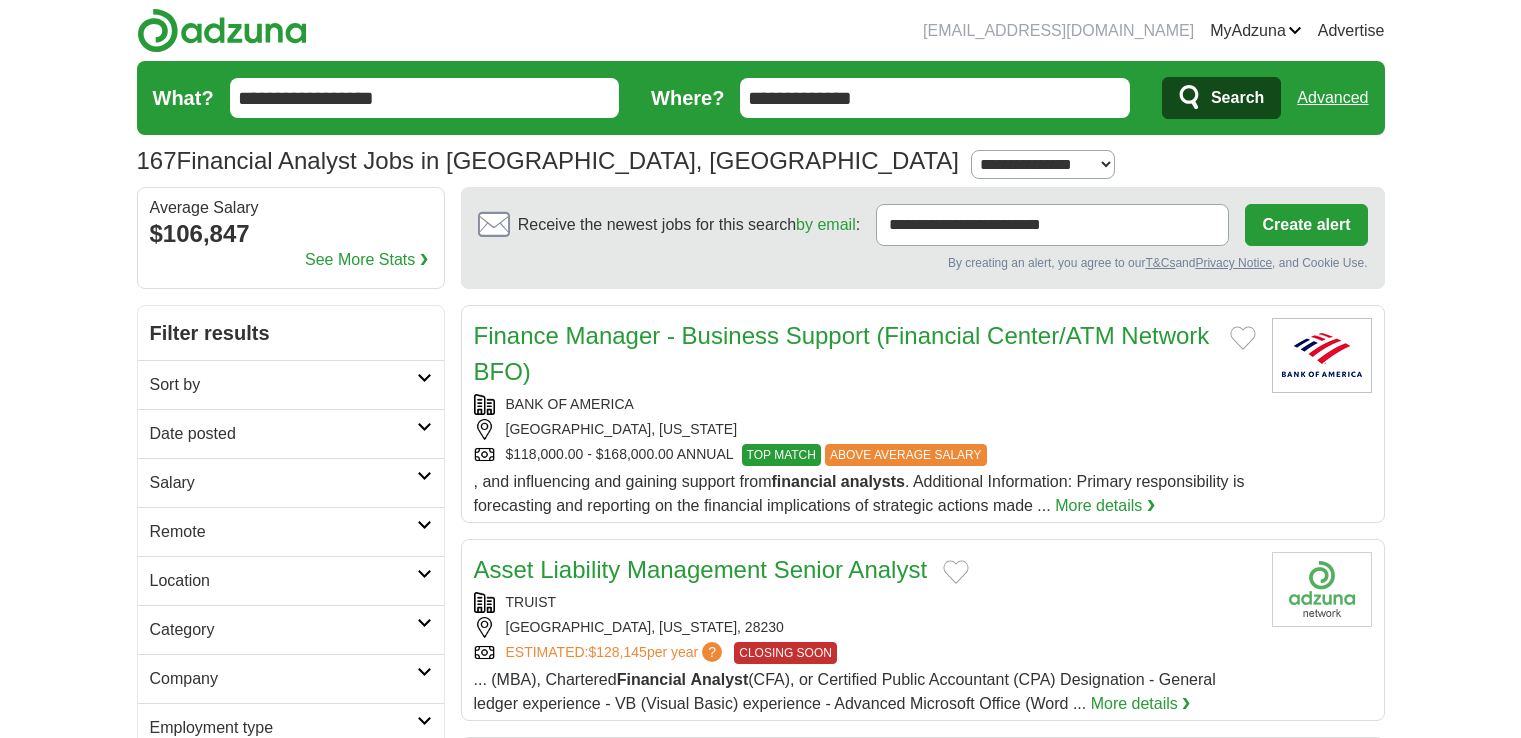 scroll, scrollTop: 0, scrollLeft: 0, axis: both 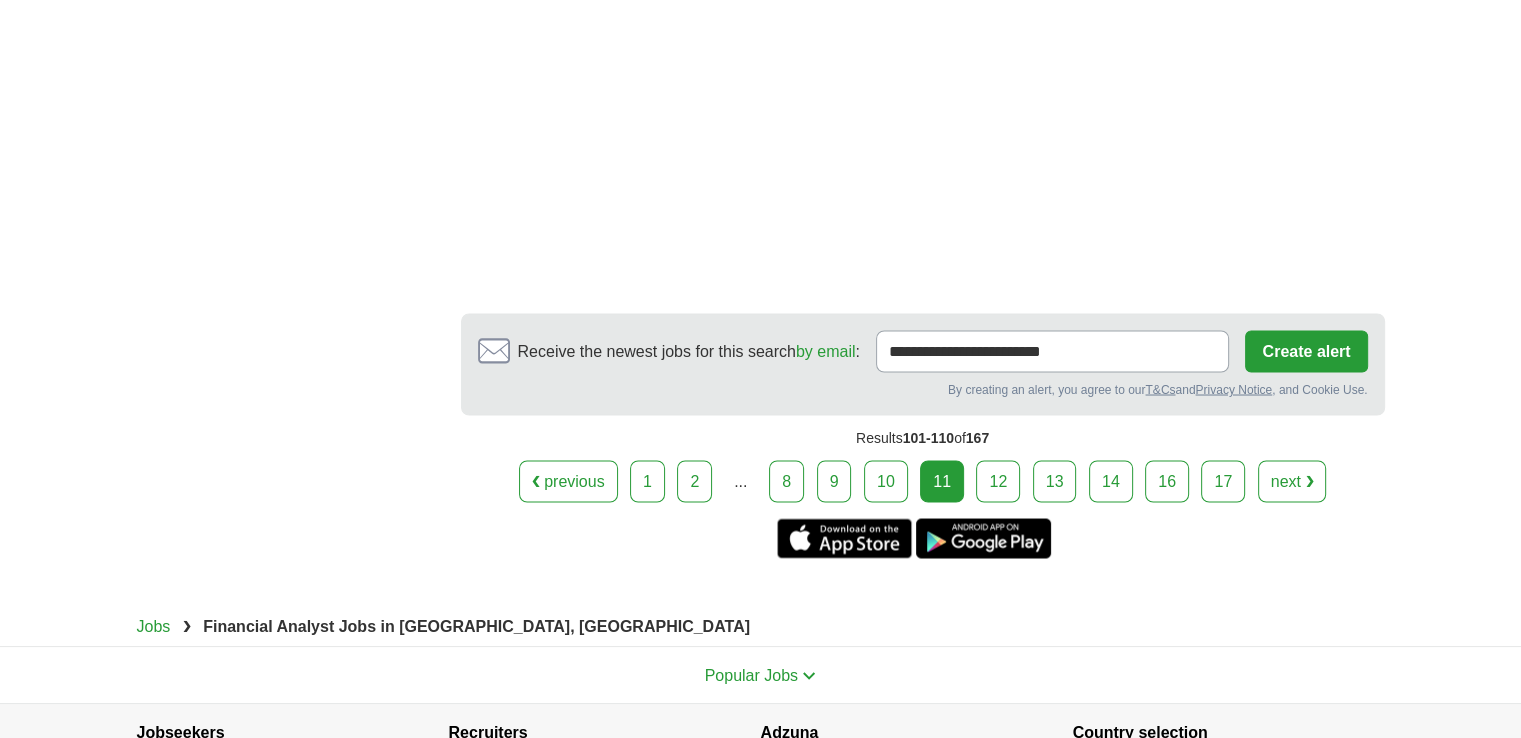 click on "12" at bounding box center [998, 481] 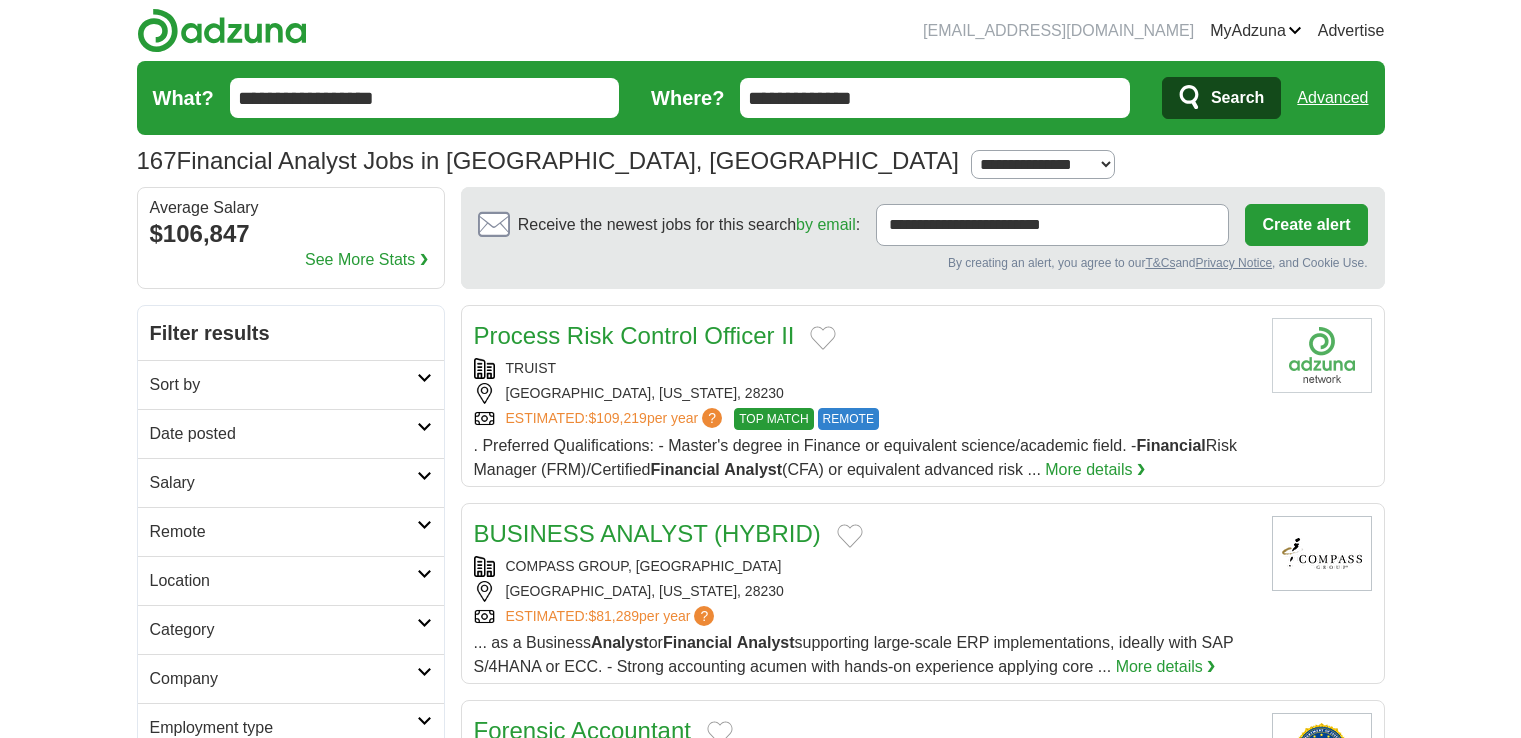 scroll, scrollTop: 0, scrollLeft: 0, axis: both 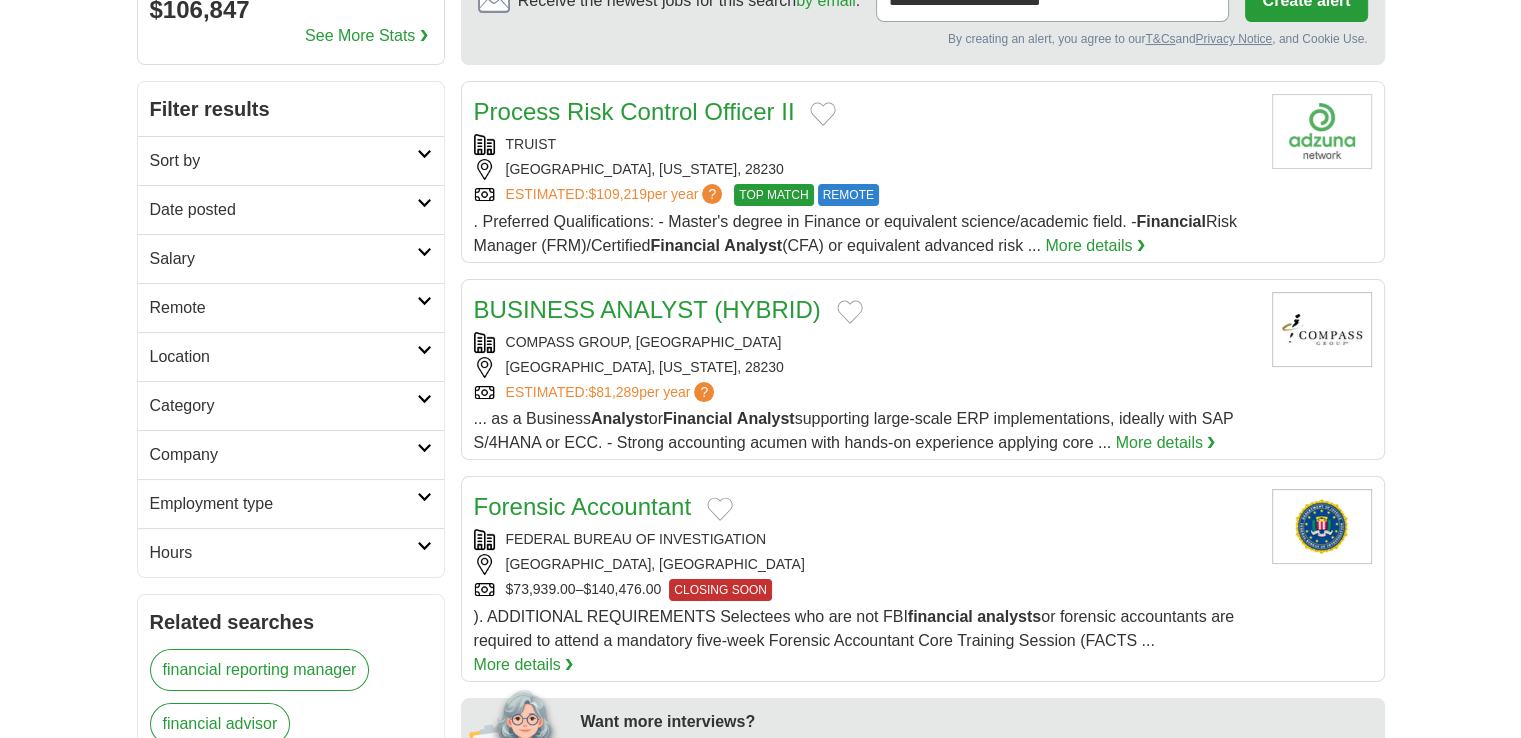 click on "FEDERAL BUREAU OF INVESTIGATION" at bounding box center [865, 539] 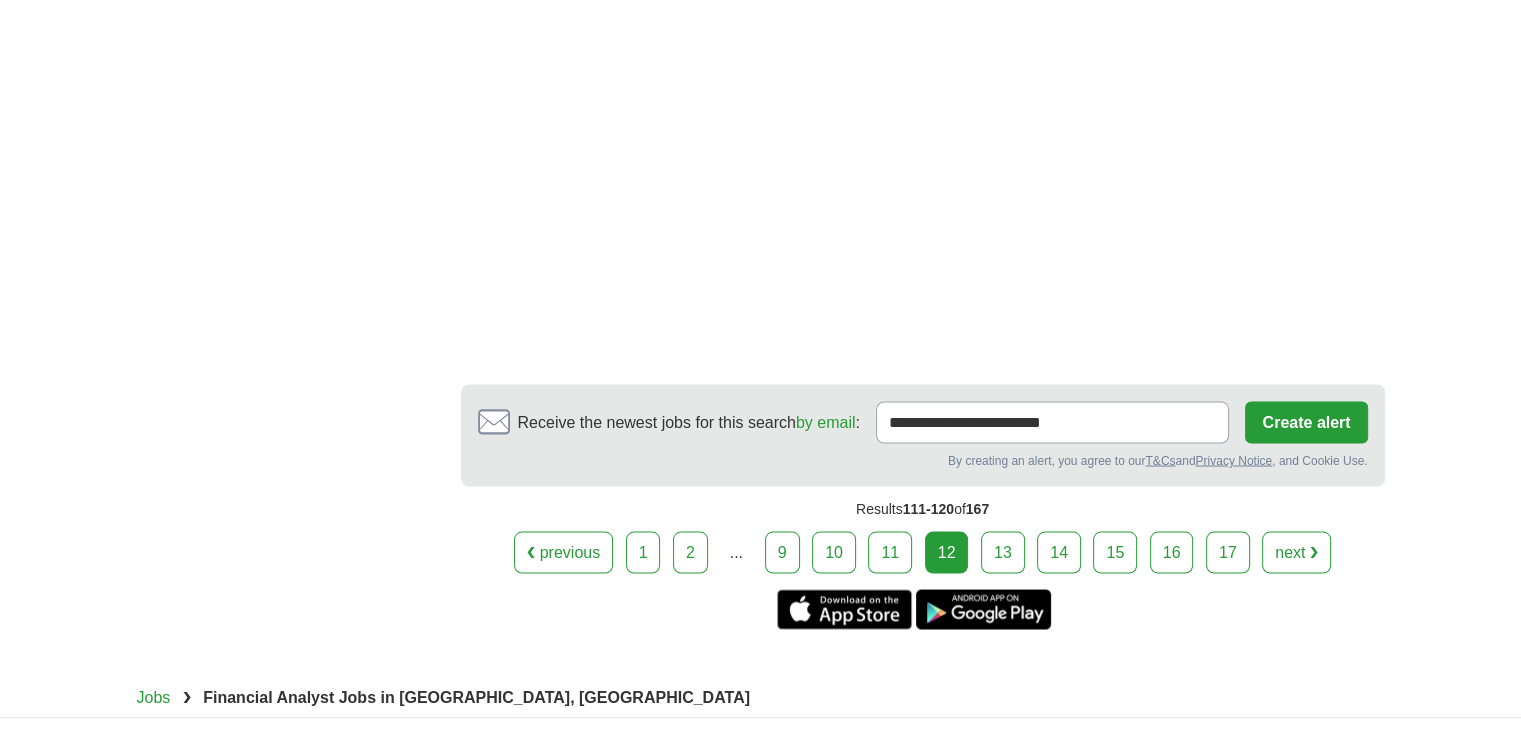 scroll, scrollTop: 3603, scrollLeft: 0, axis: vertical 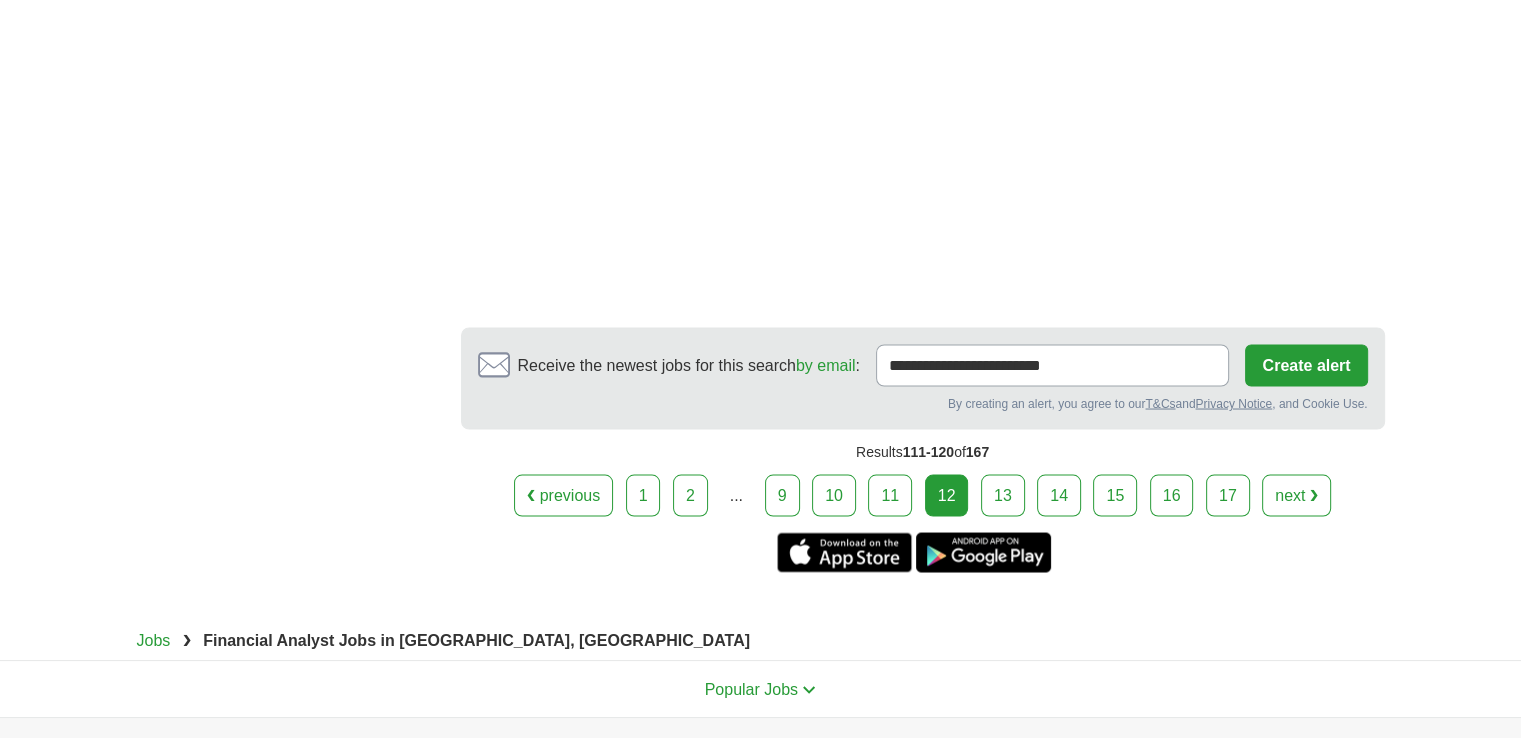 click on "13" at bounding box center [1003, 495] 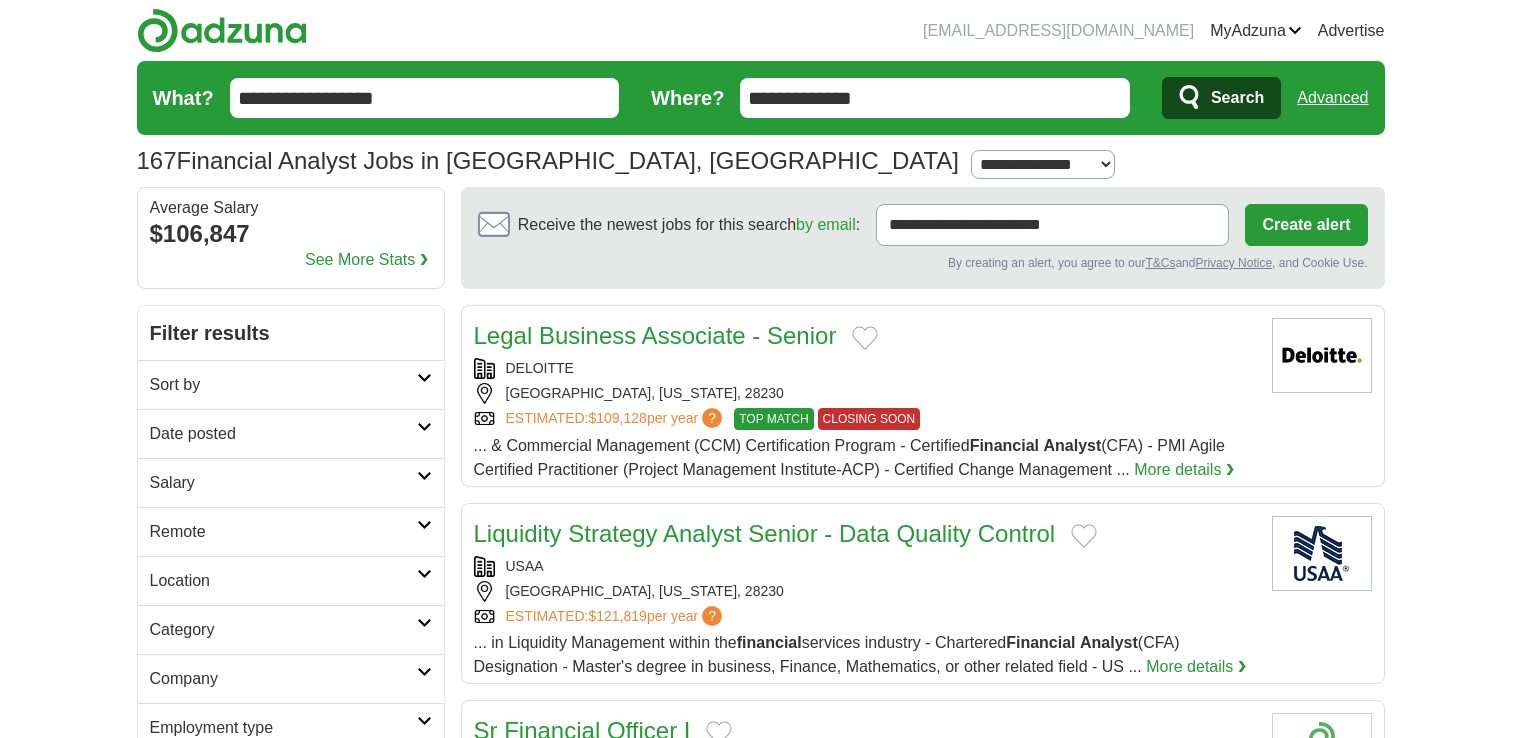 scroll, scrollTop: 0, scrollLeft: 0, axis: both 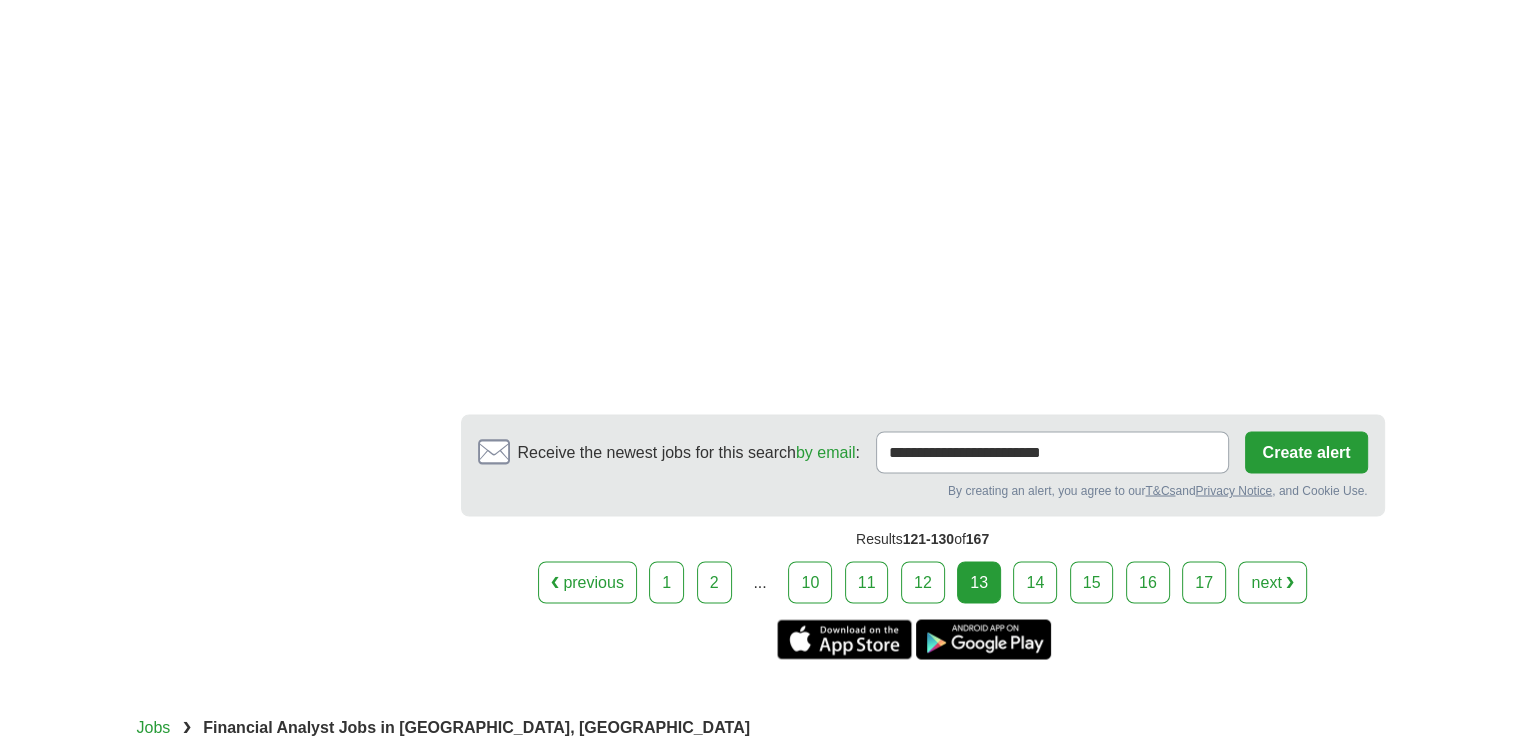 click on "14" at bounding box center (1035, 582) 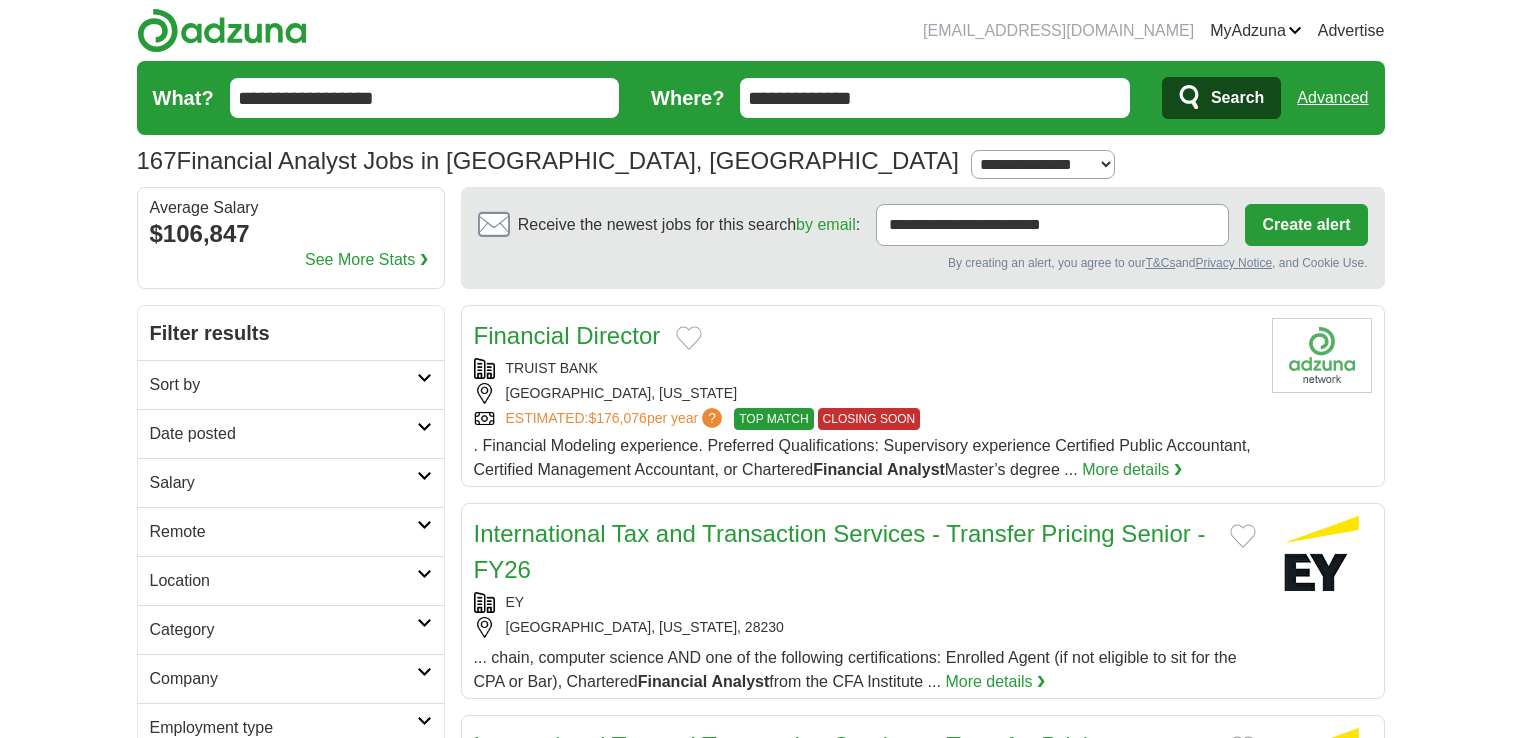 scroll, scrollTop: 0, scrollLeft: 0, axis: both 